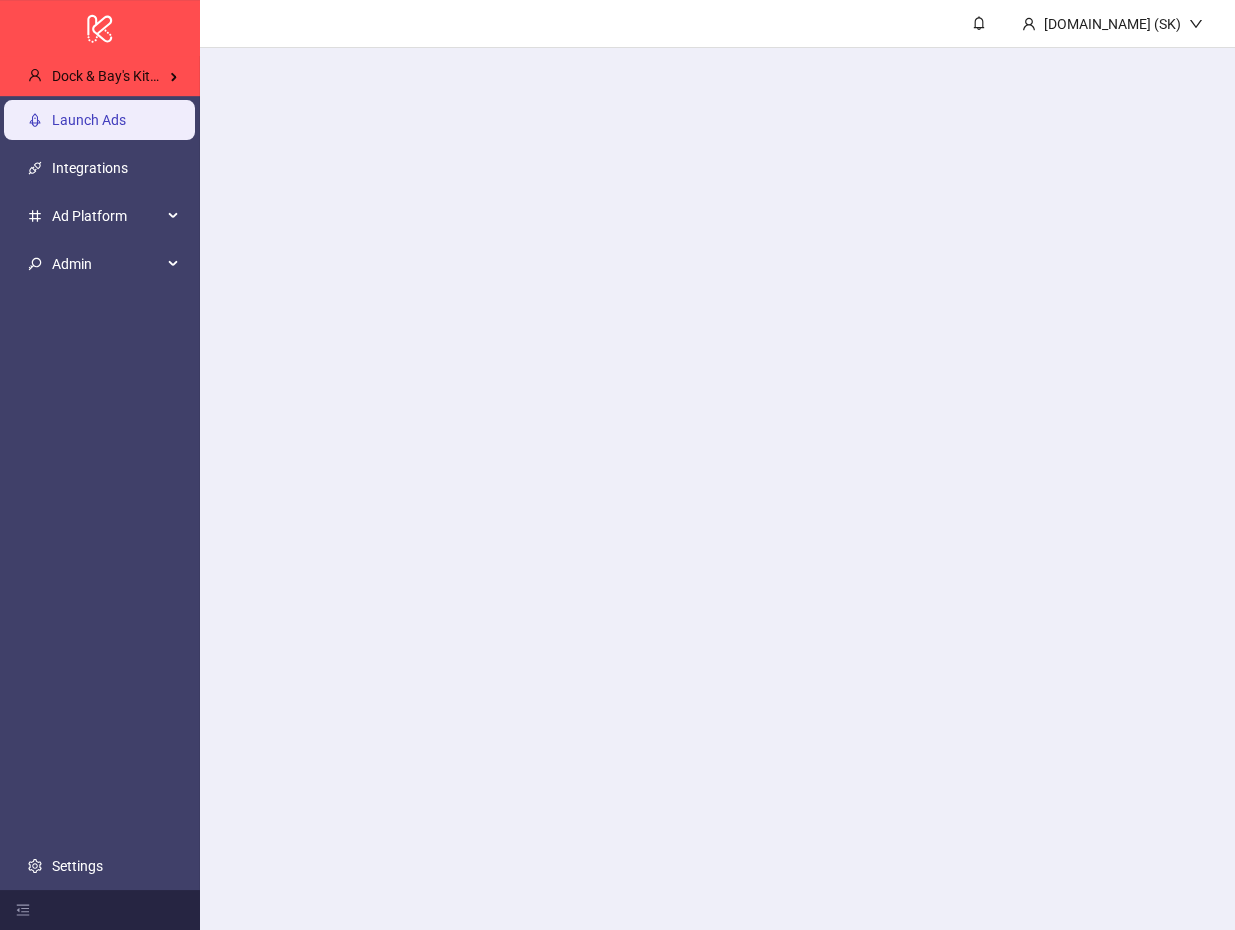 scroll, scrollTop: 0, scrollLeft: 0, axis: both 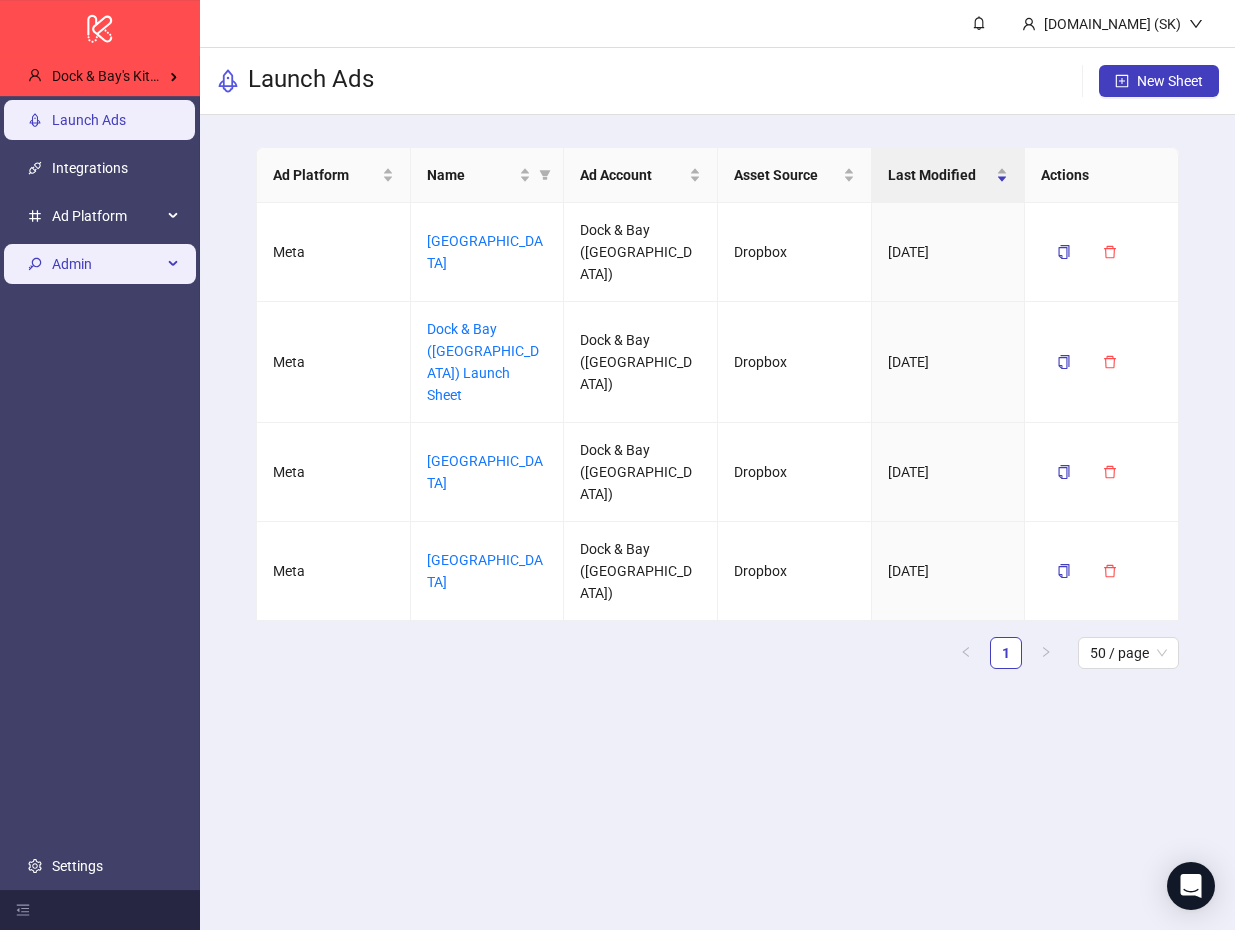 click on "Admin" at bounding box center (107, 264) 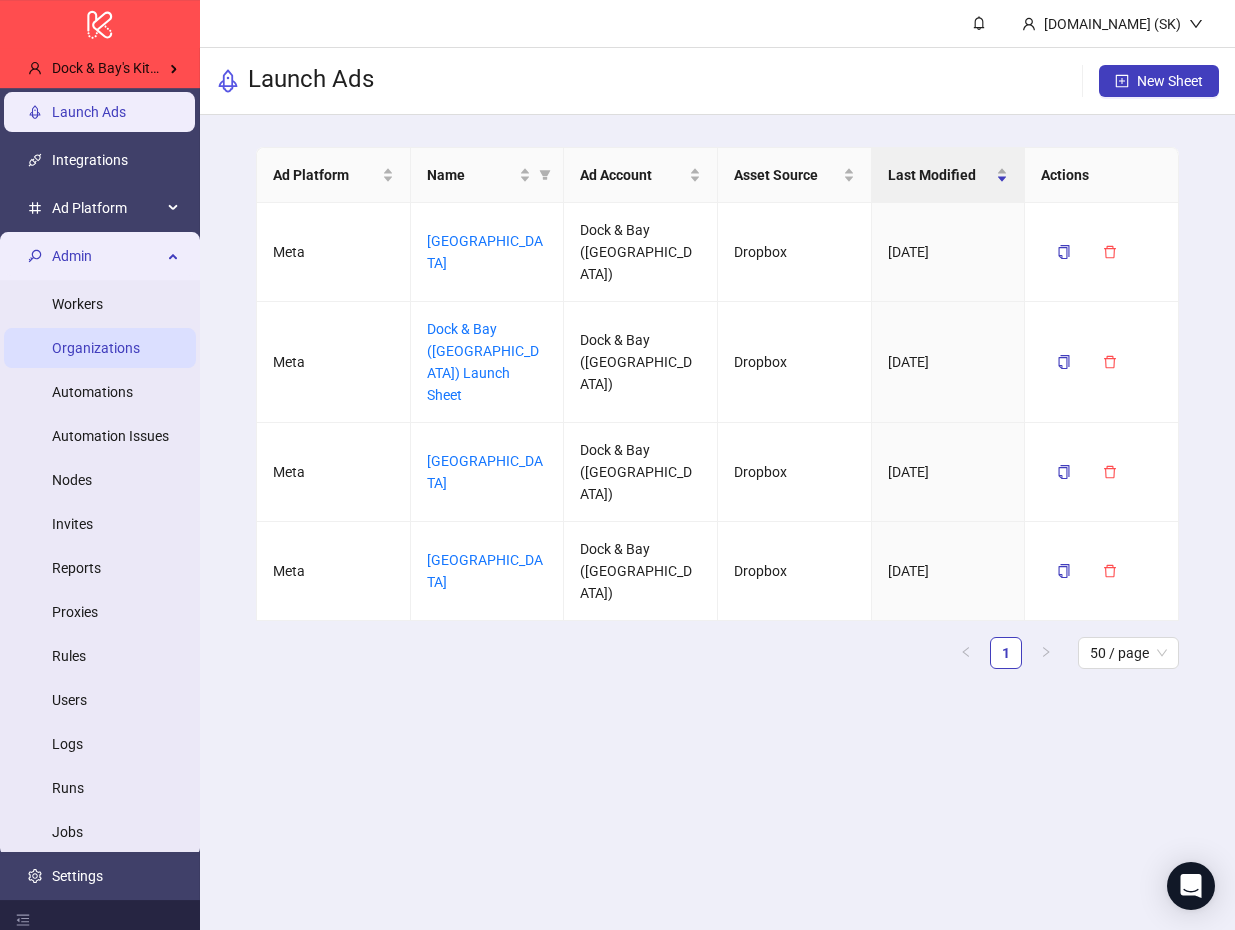 click on "Organizations" at bounding box center (96, 348) 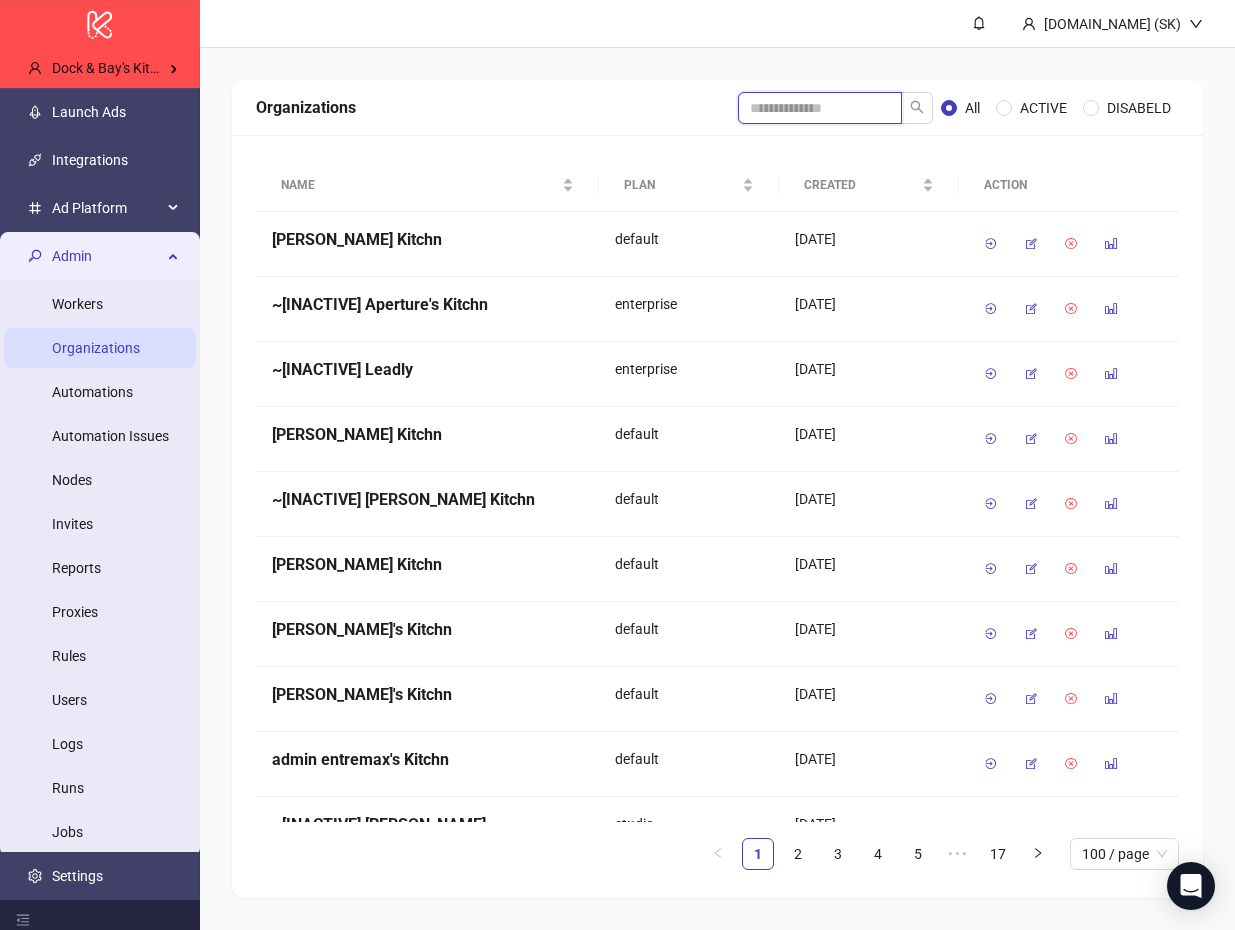 click at bounding box center [820, 108] 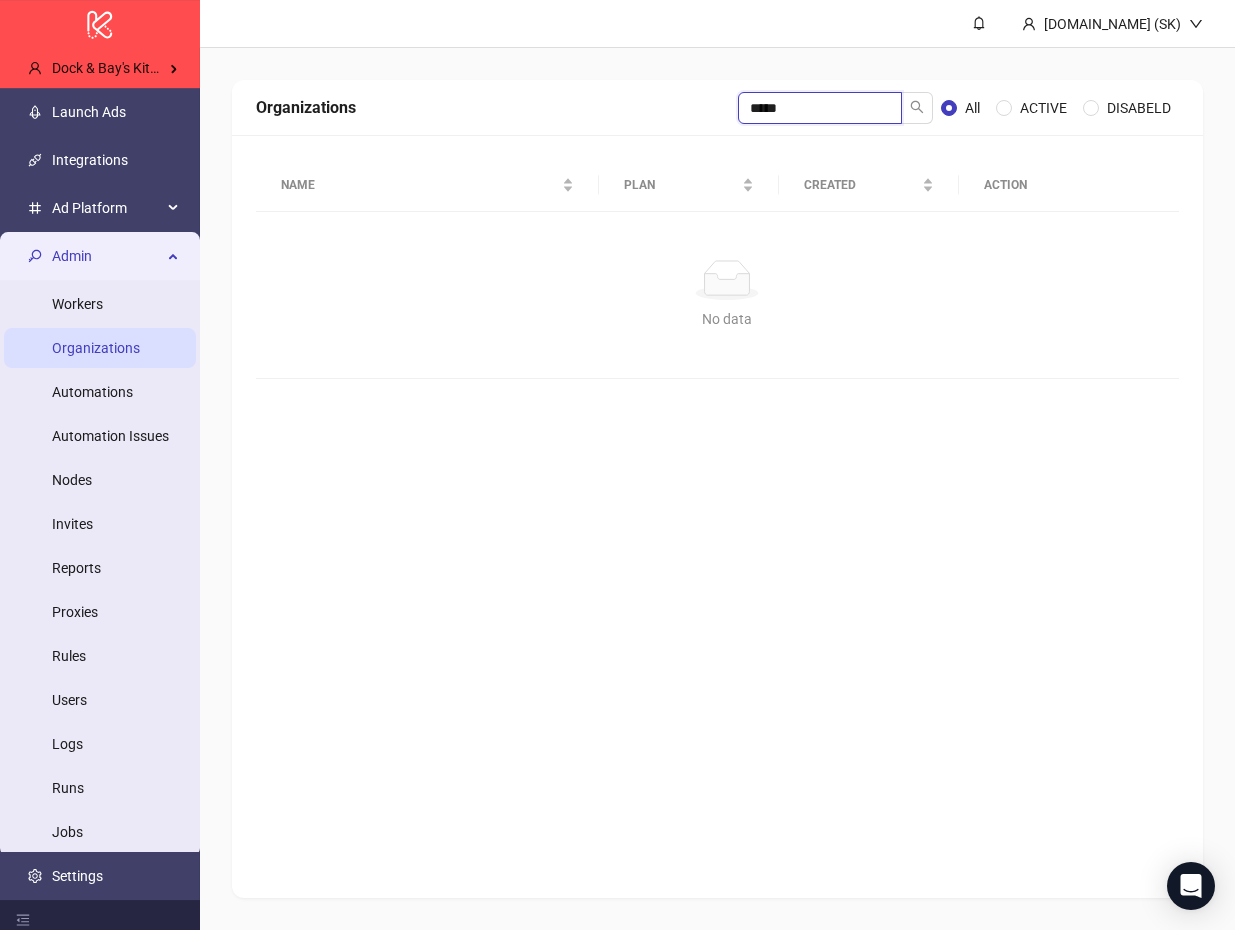 click on "*****" at bounding box center [820, 108] 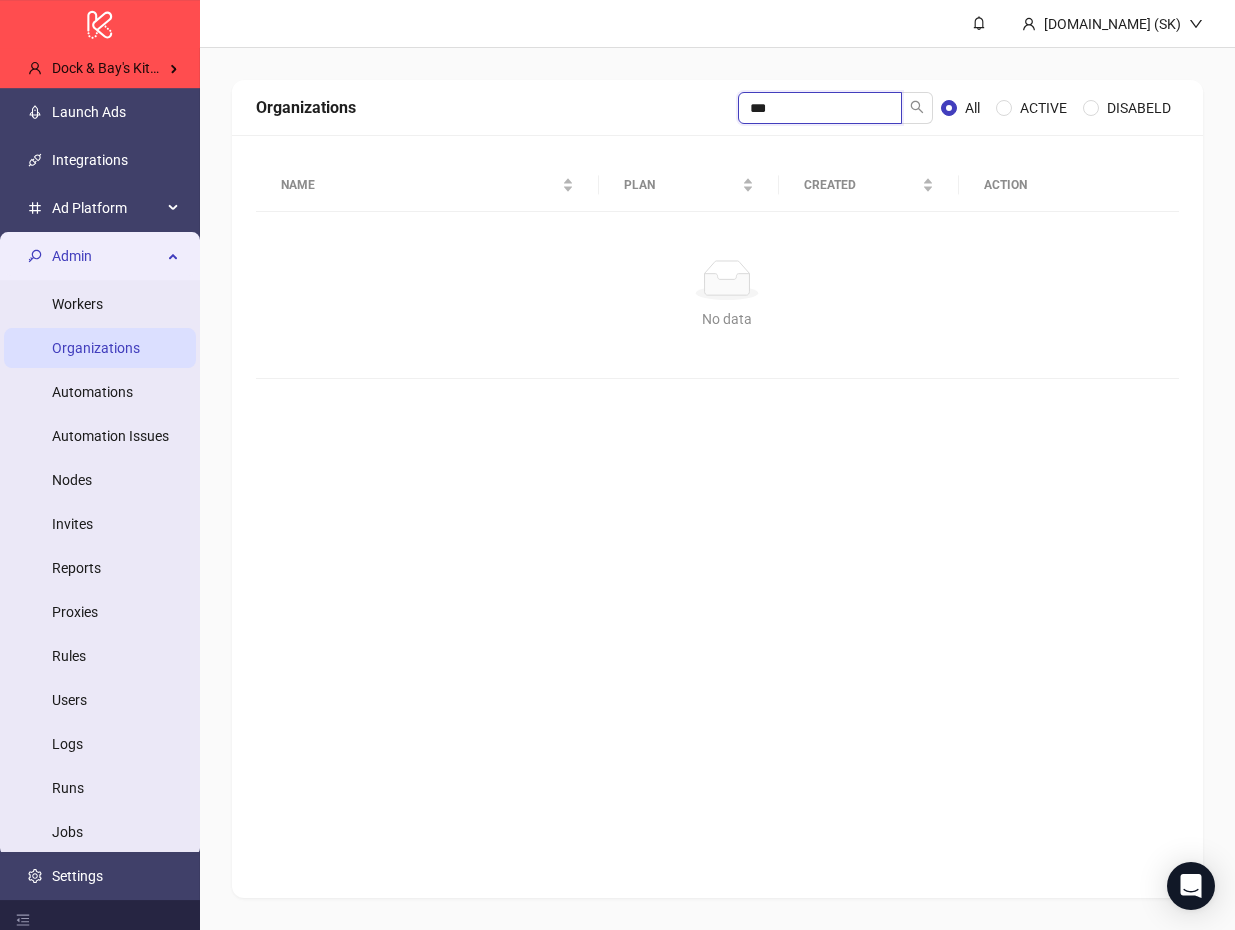 type on "***" 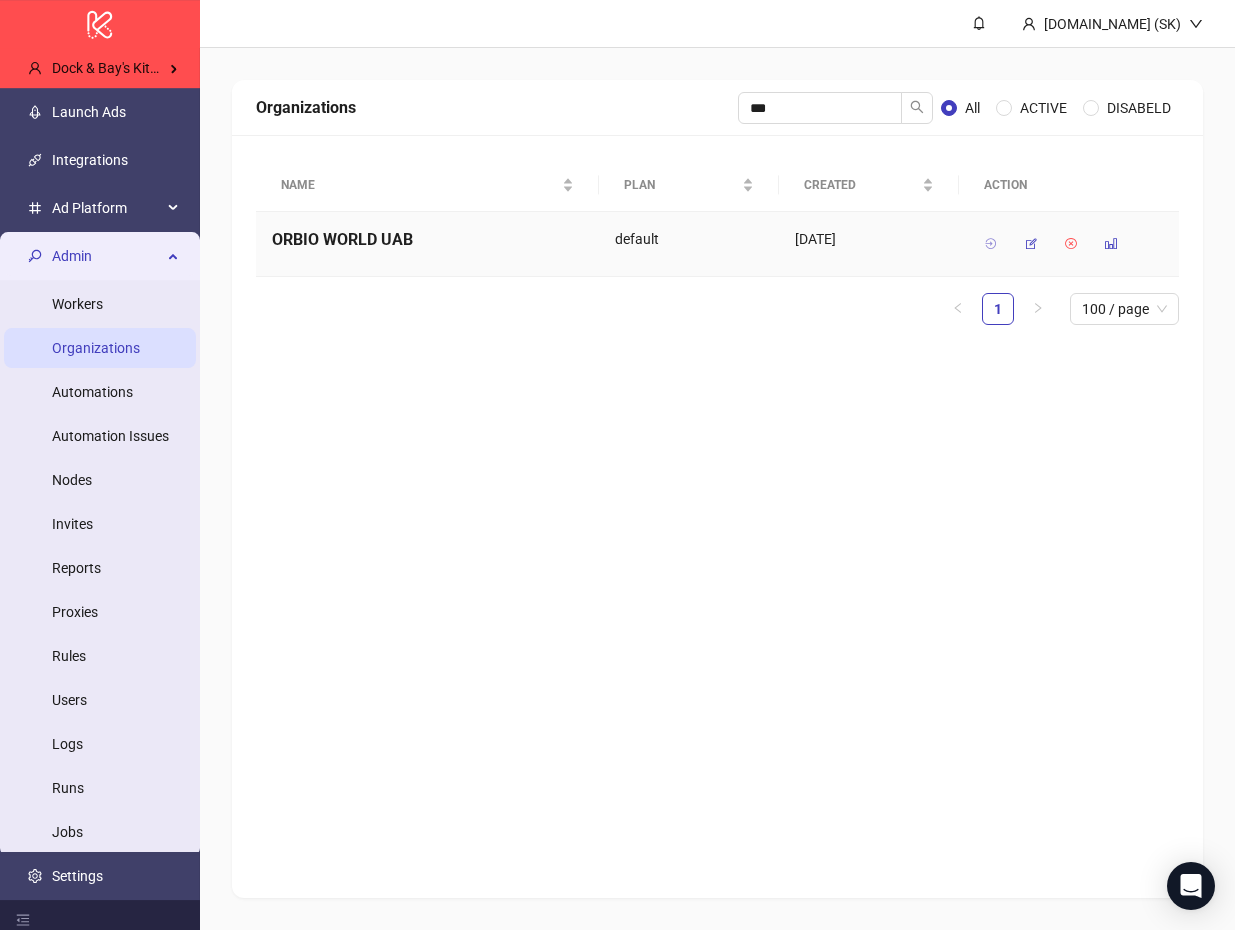 click at bounding box center (991, 244) 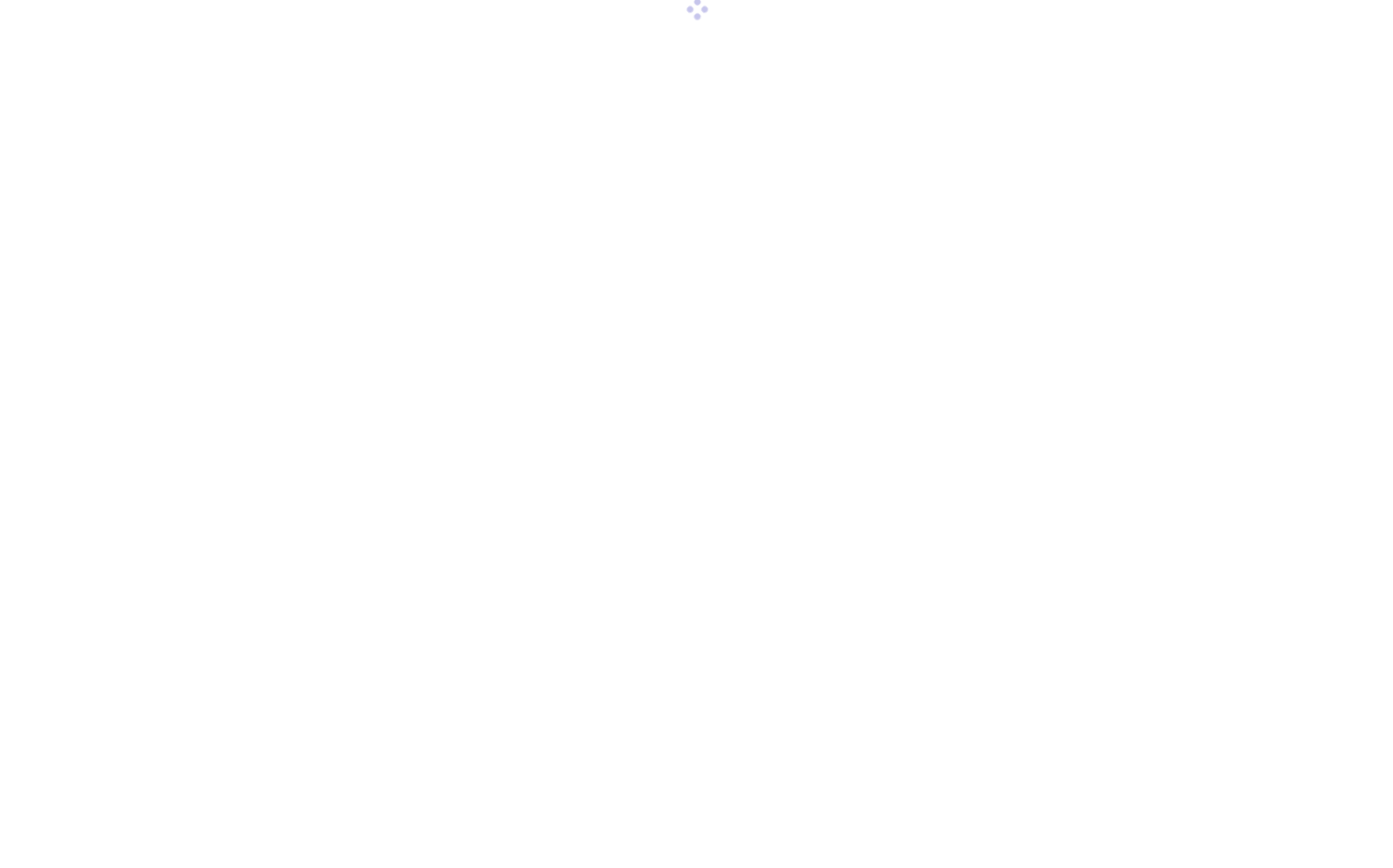 scroll, scrollTop: 0, scrollLeft: 0, axis: both 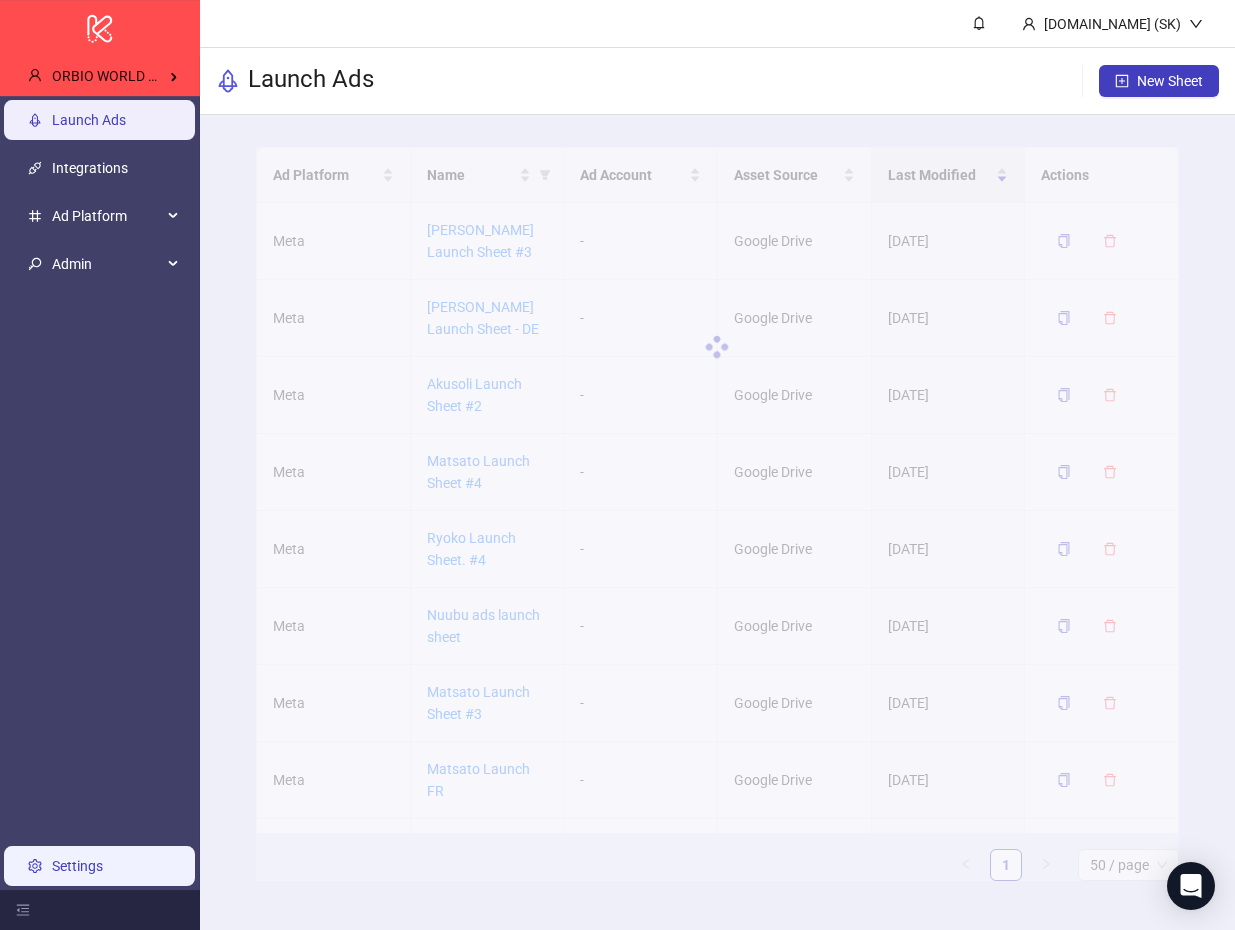 click on "Settings" at bounding box center [77, 866] 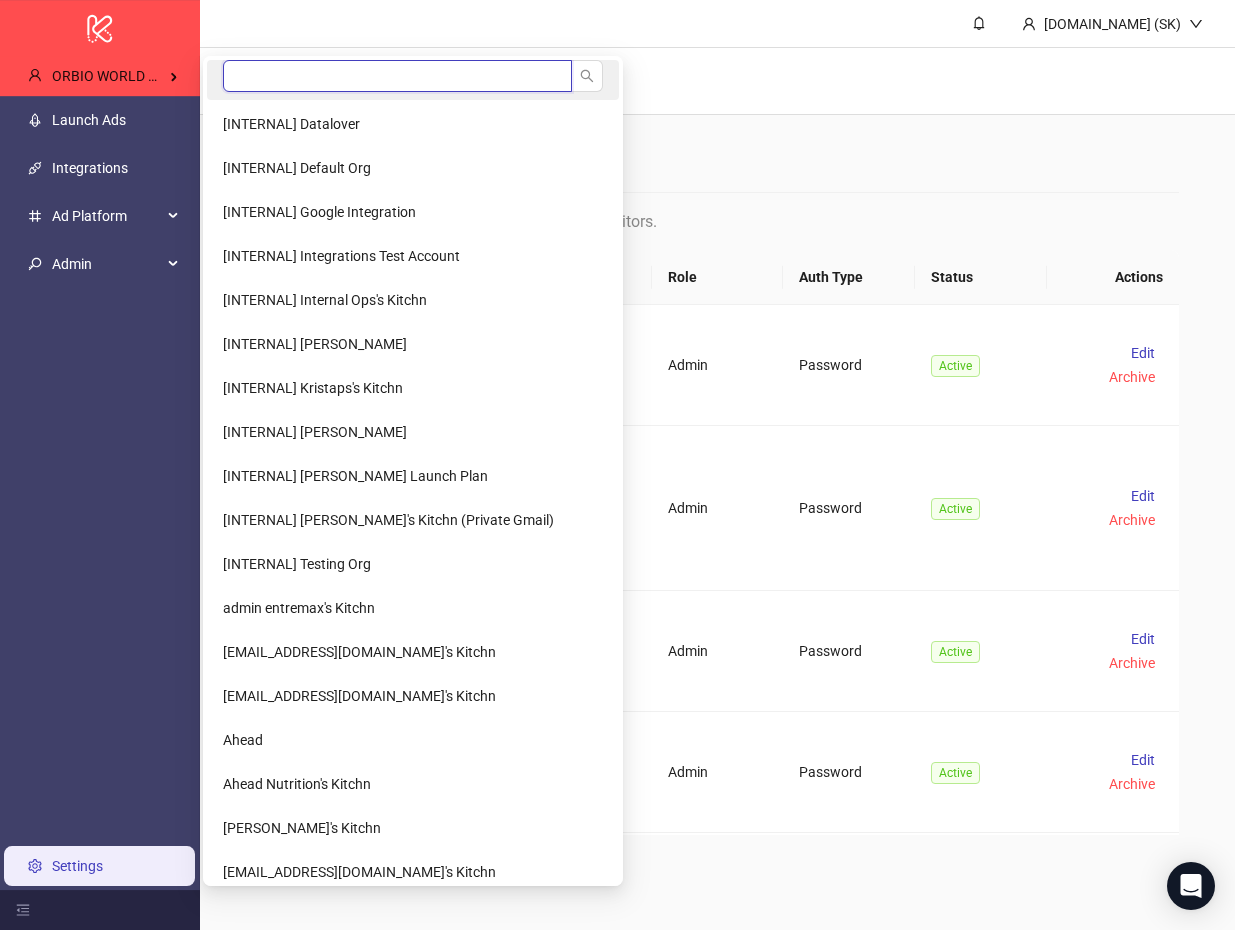 click at bounding box center (397, 76) 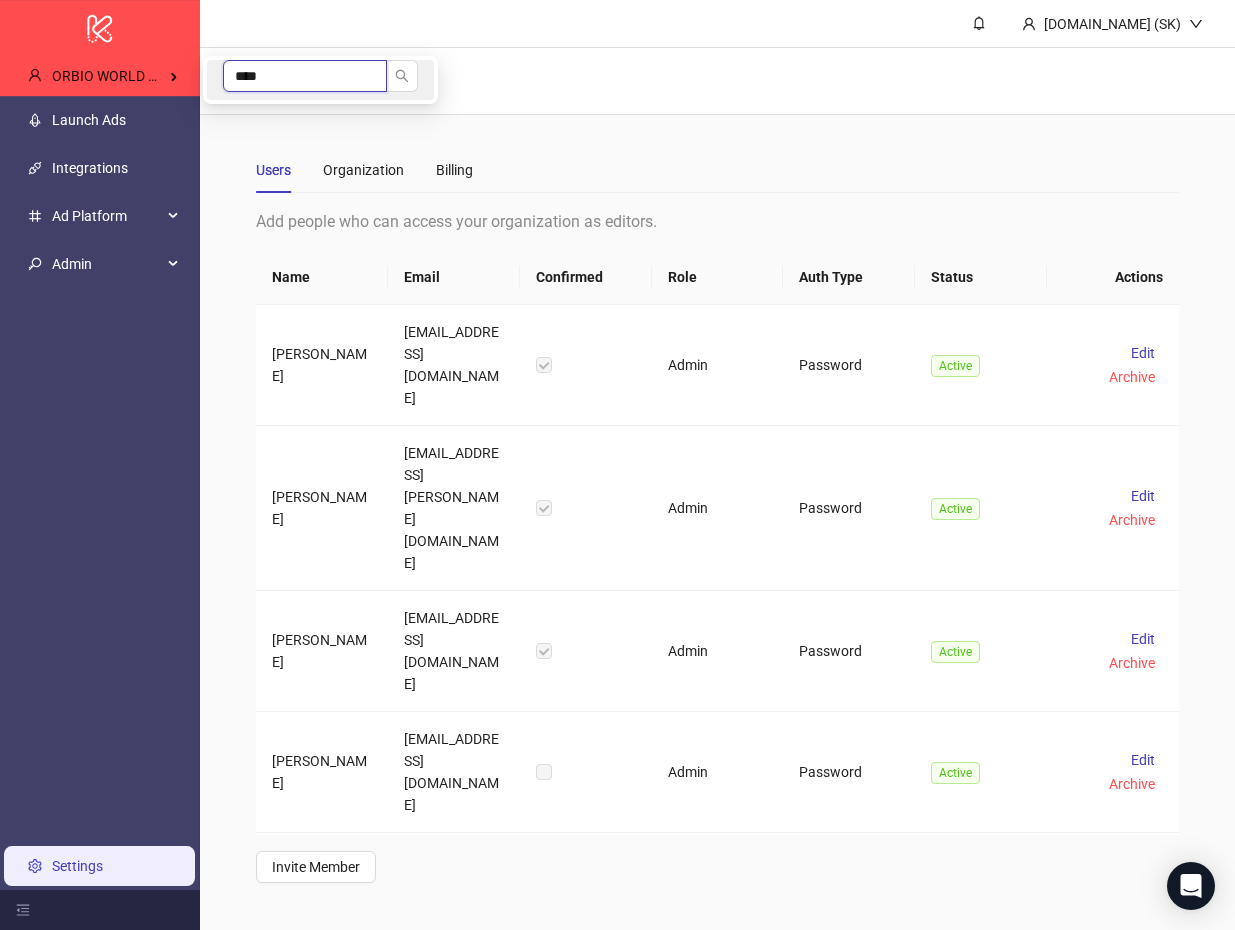 type on "***" 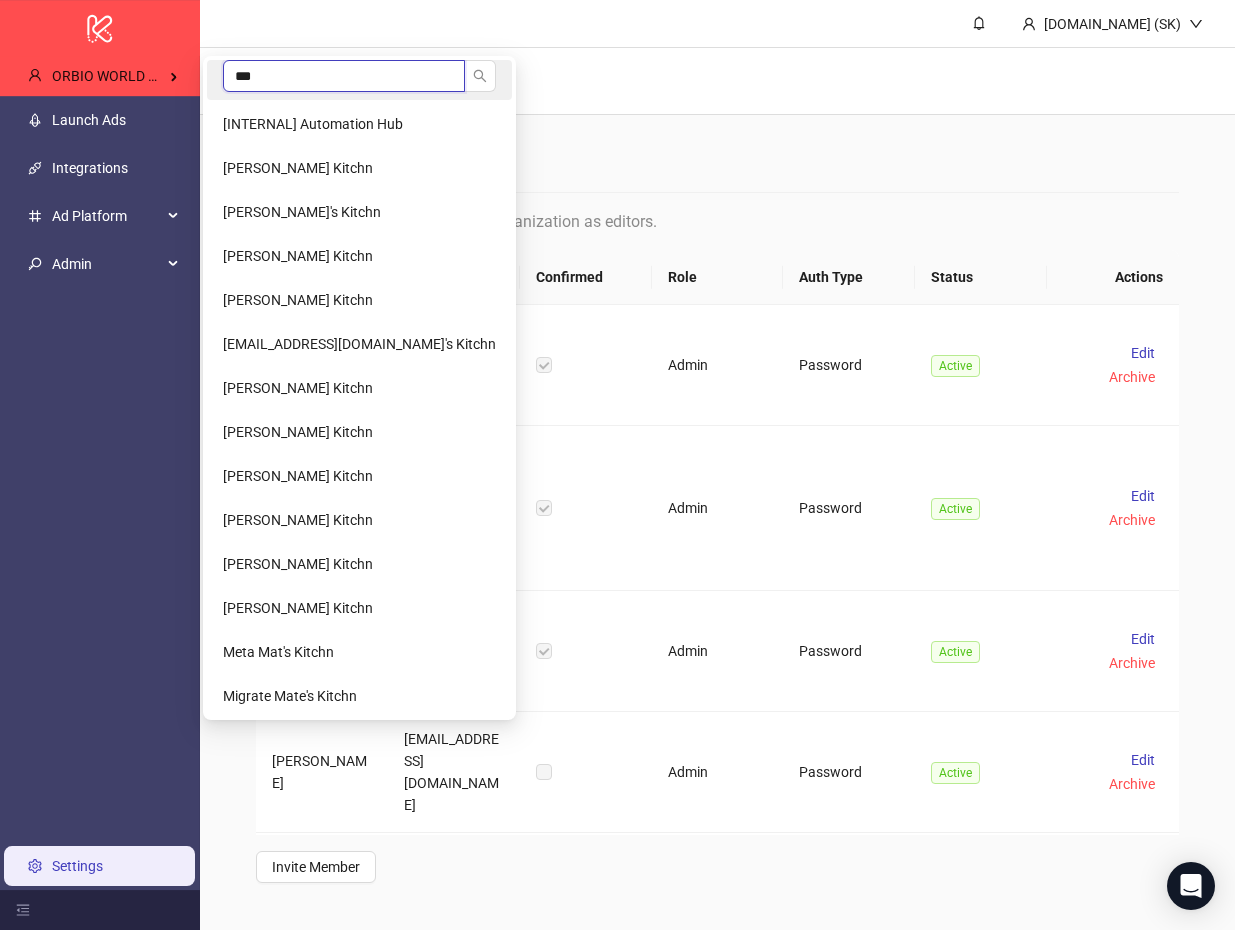 type 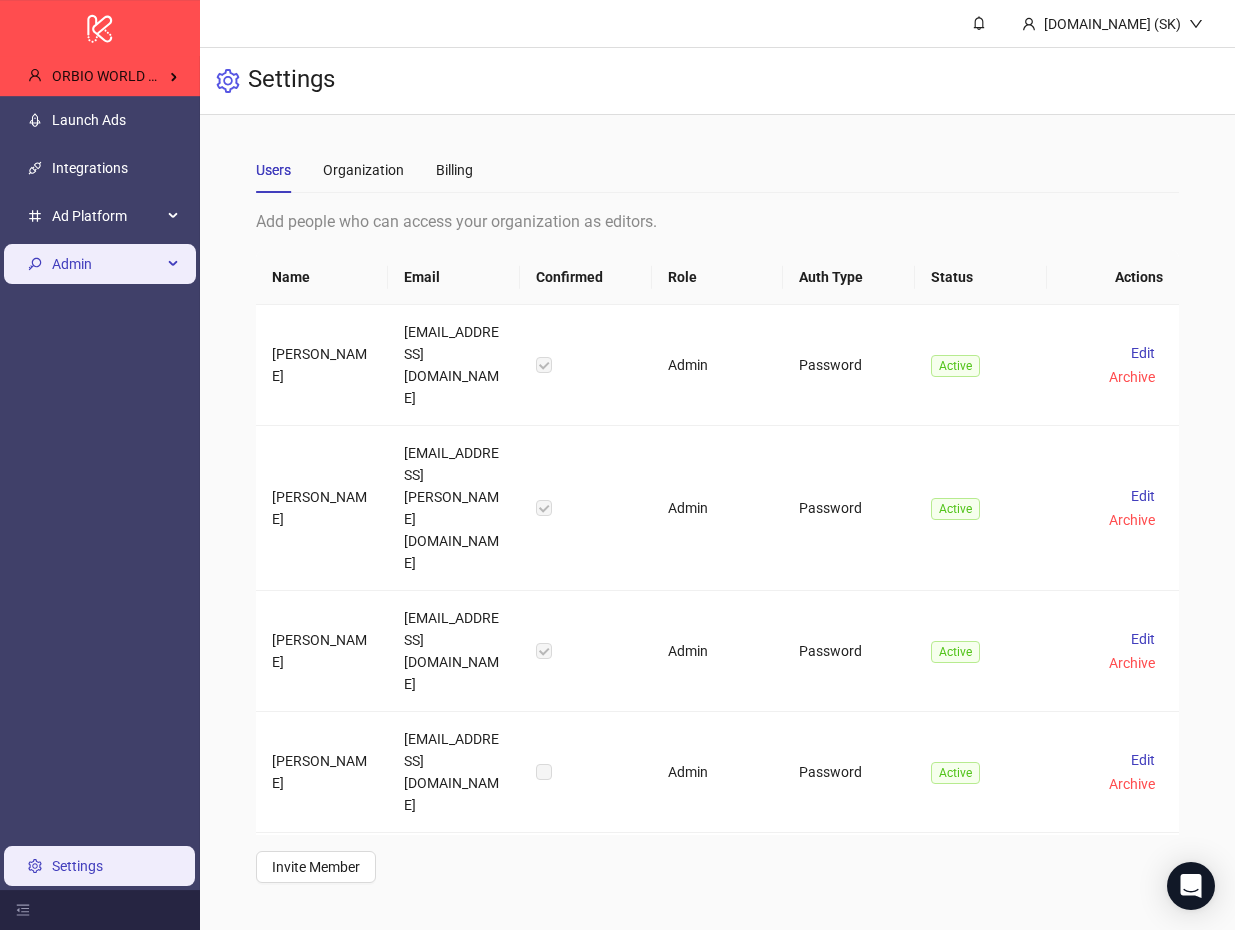 click on "Admin" at bounding box center (100, 264) 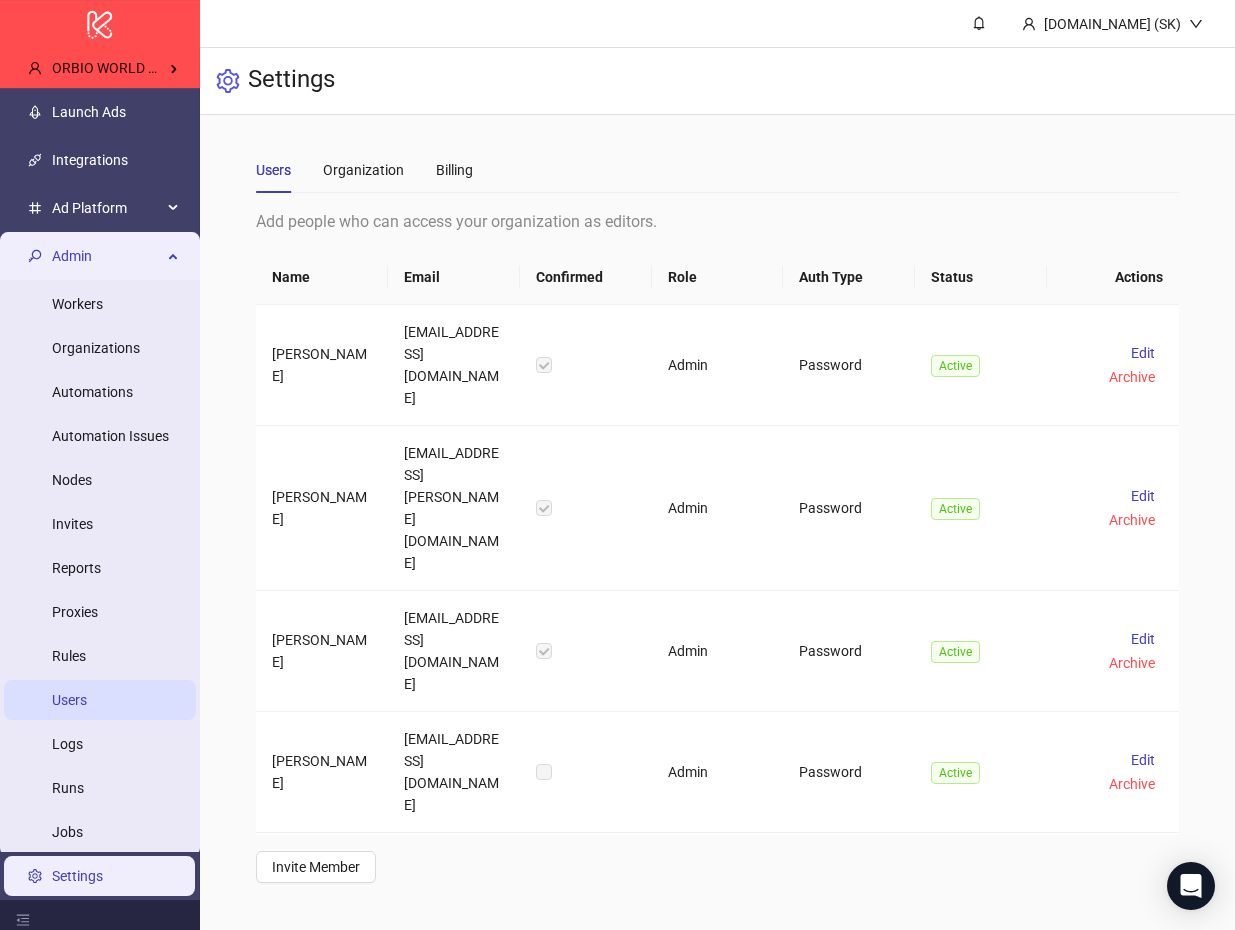 click on "Users" at bounding box center (69, 700) 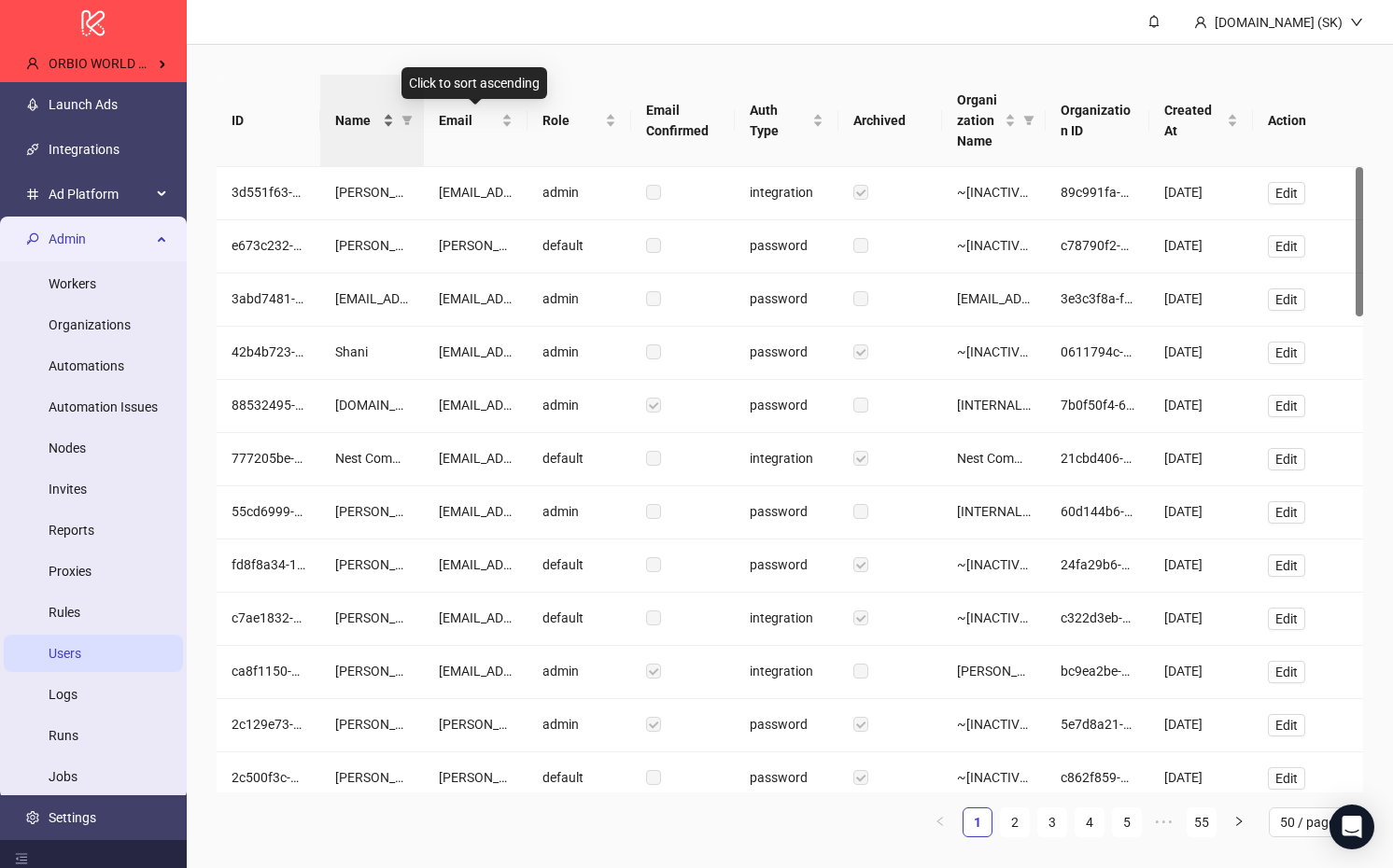 click on "Name" at bounding box center (357, 120) 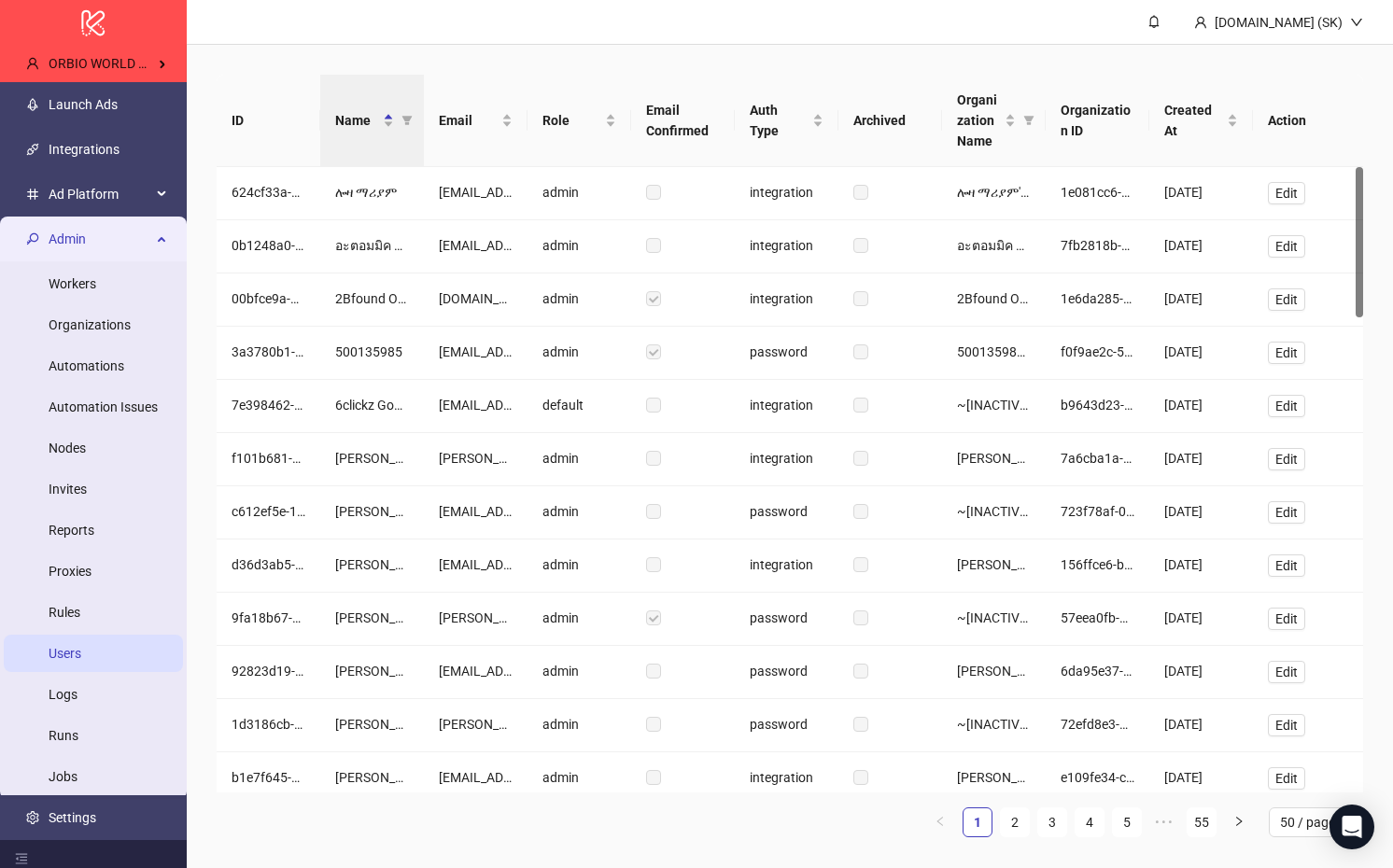 click on "1 2 3 4 5 ••• 55 50 / page" at bounding box center (790, 822) 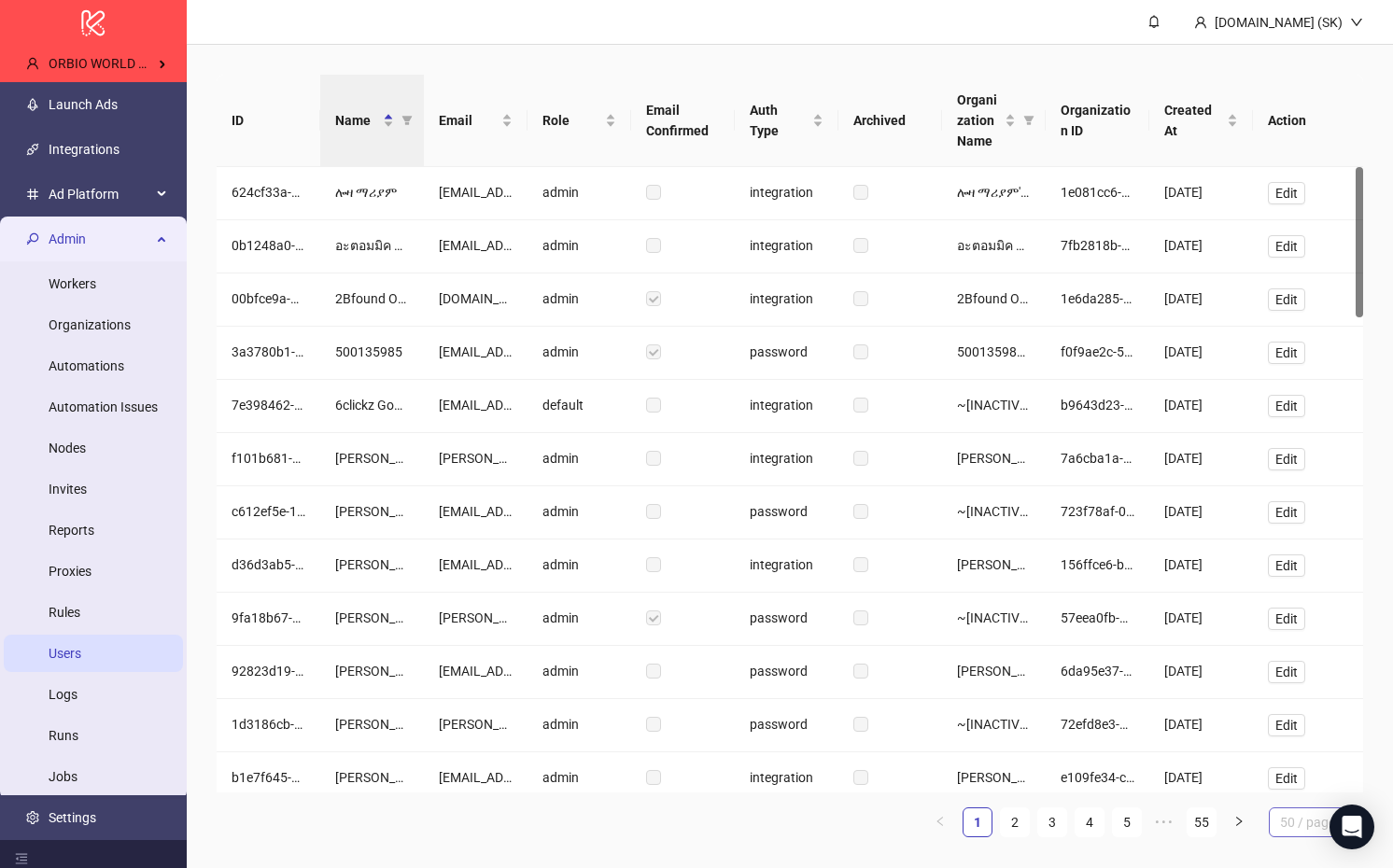 click on "50 / page" at bounding box center [1316, 822] 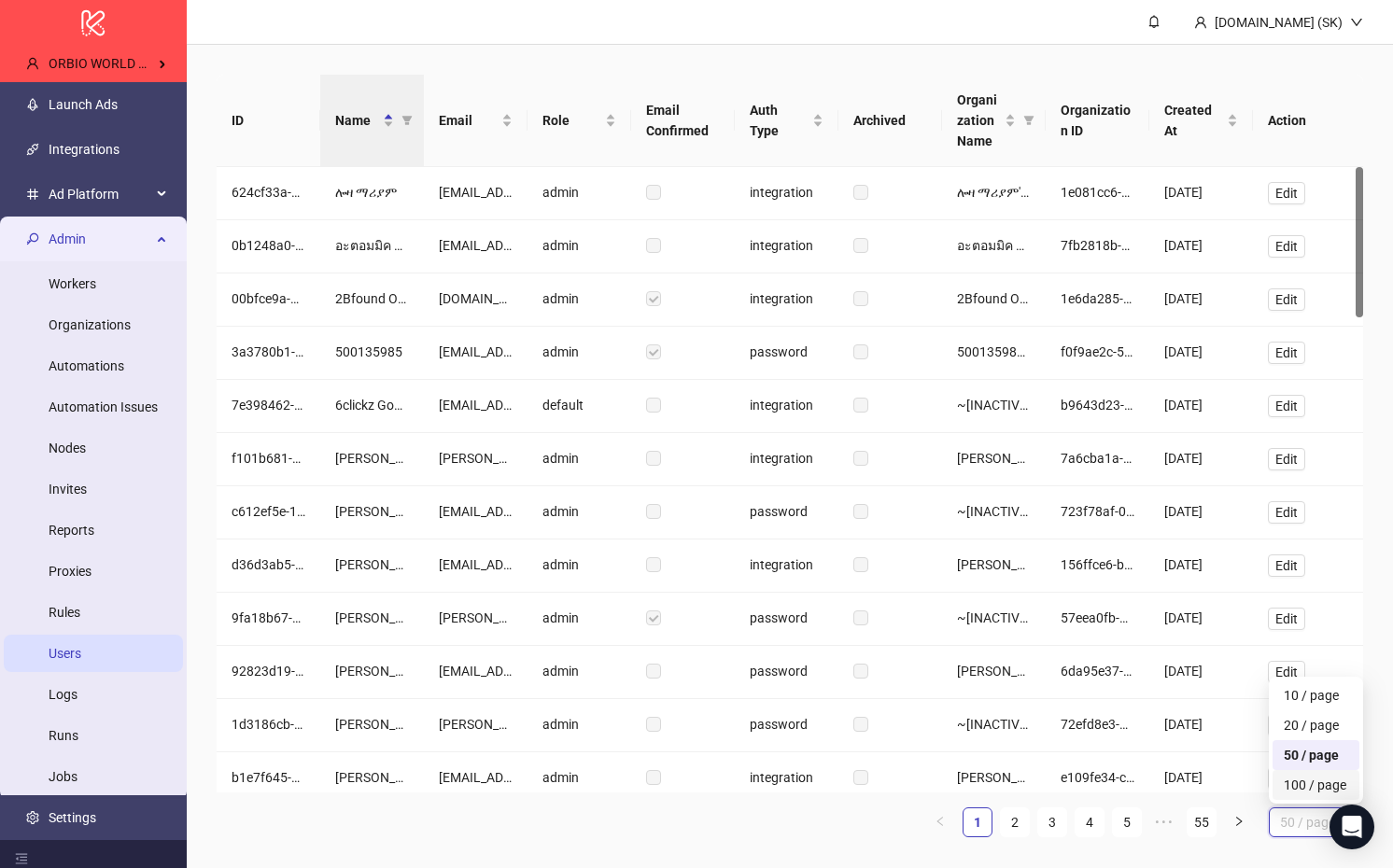 click on "100 / page" at bounding box center (1316, 785) 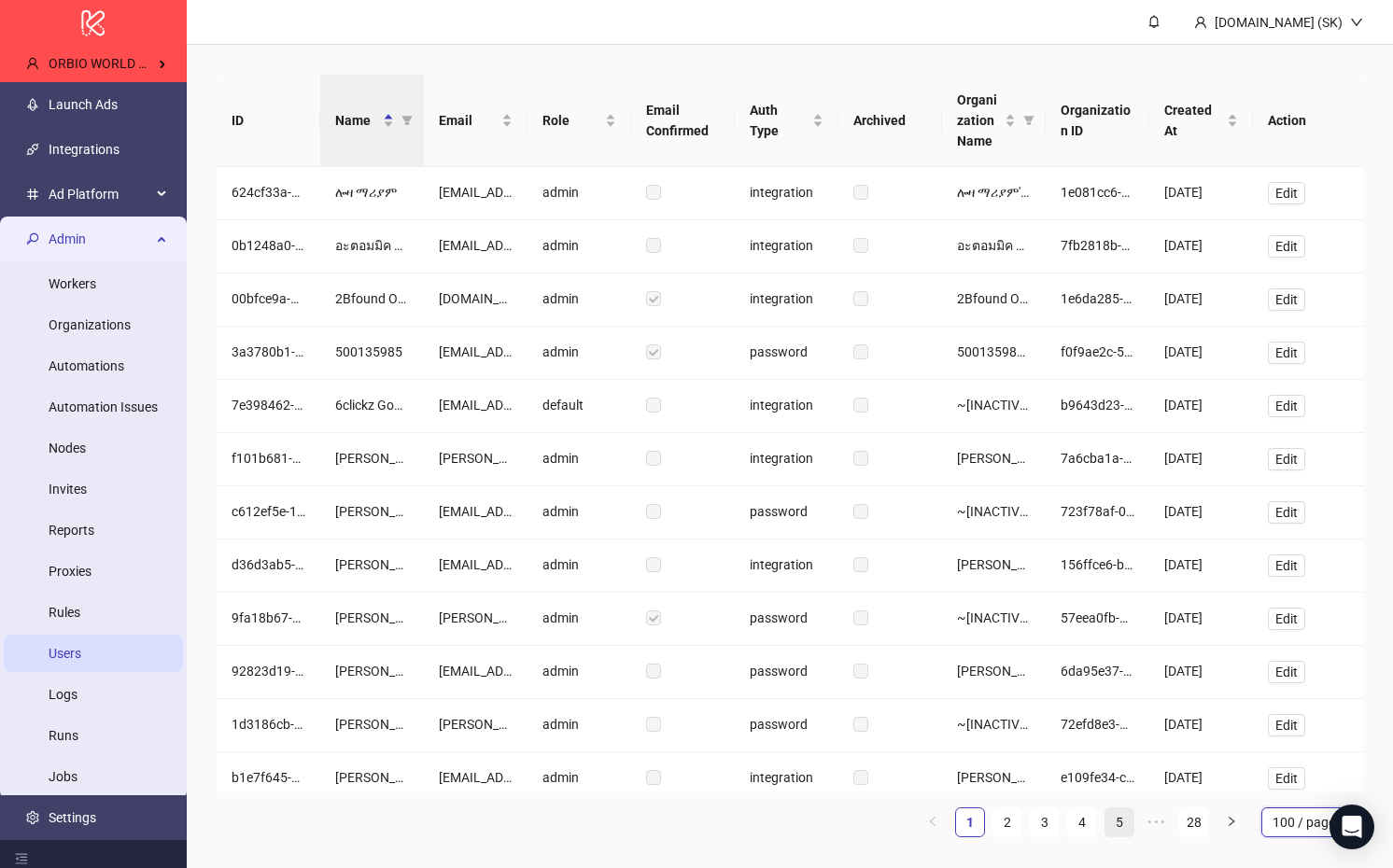 click on "5" at bounding box center (1119, 822) 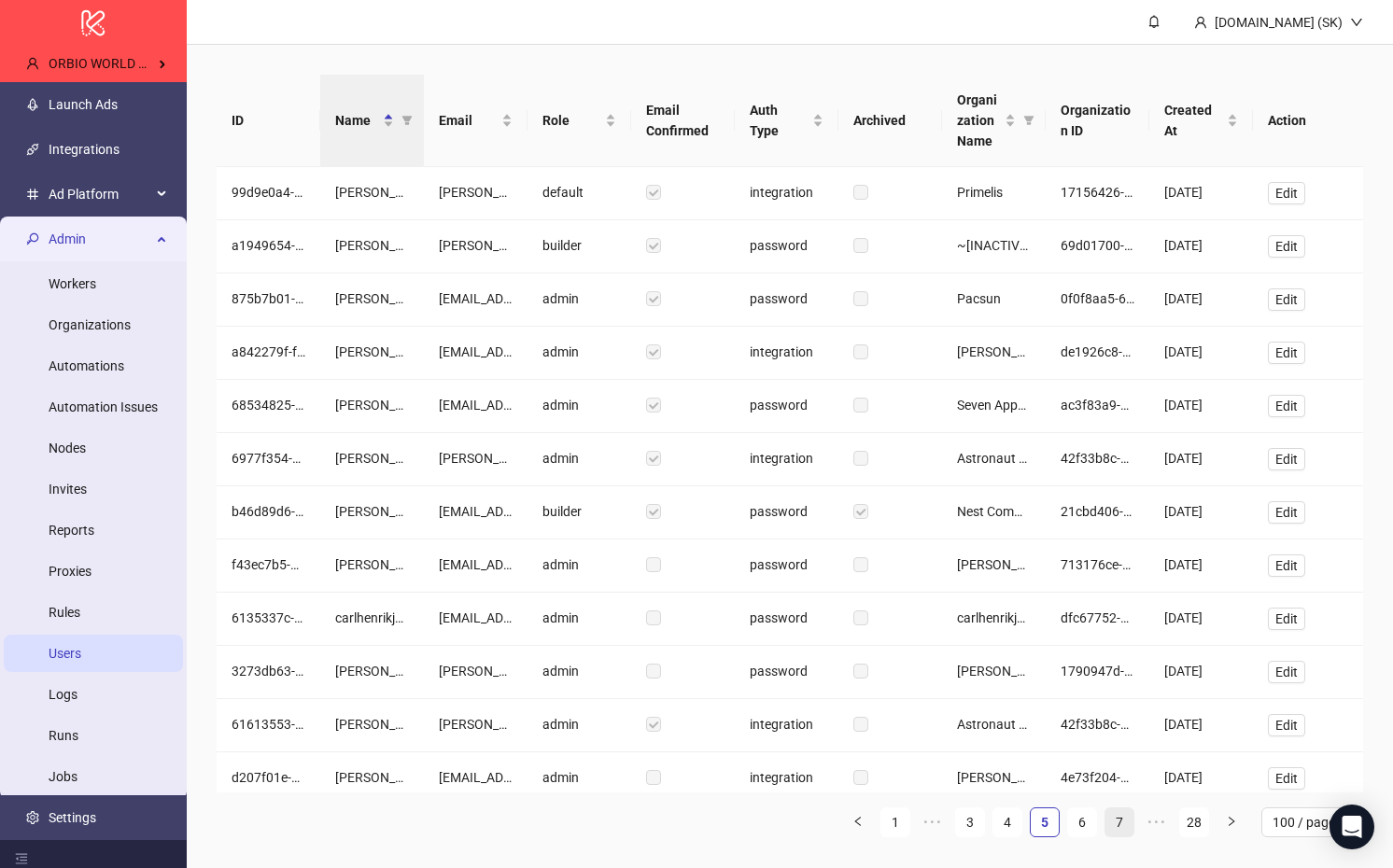 click on "7" at bounding box center [1119, 822] 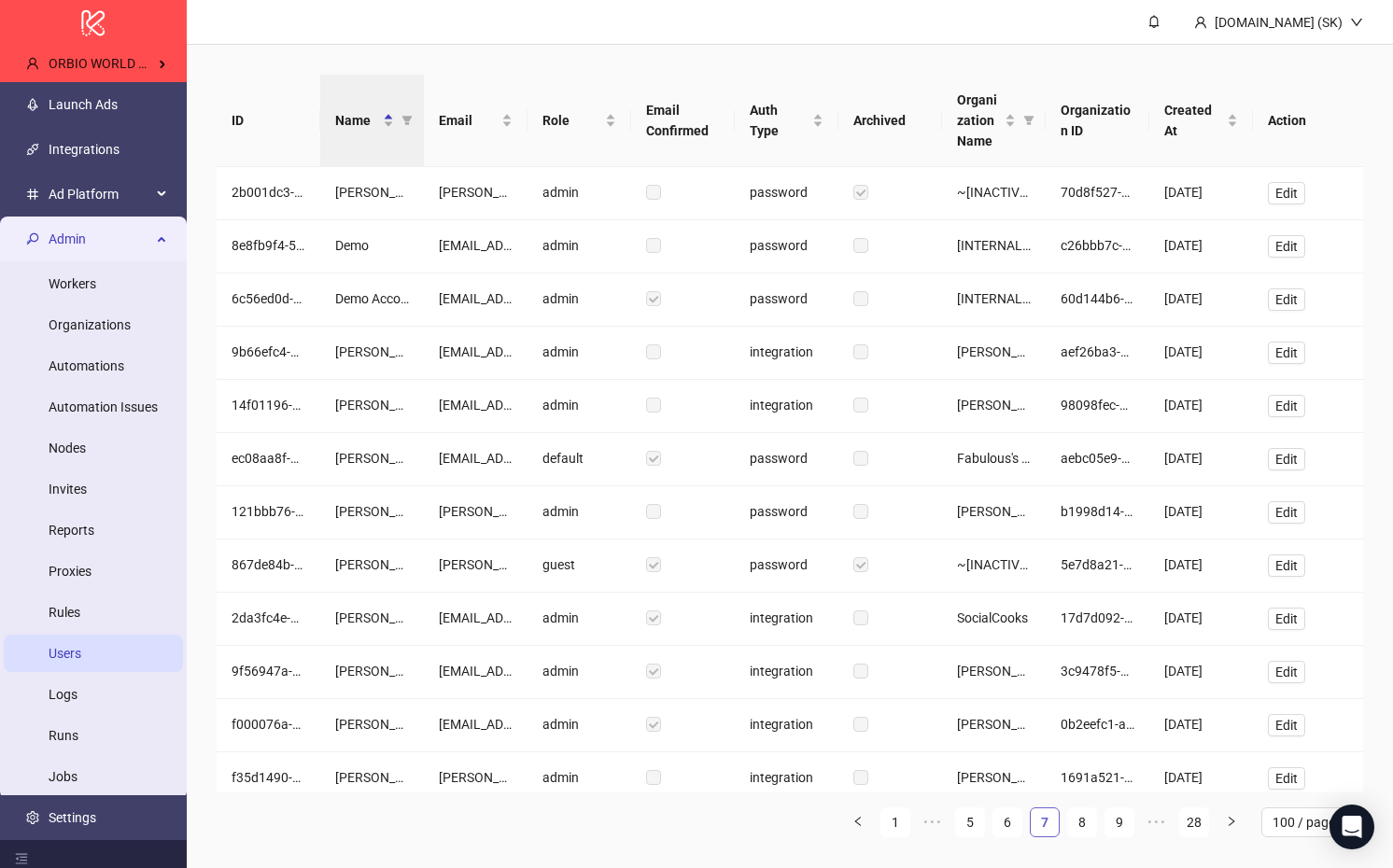 click on "9" at bounding box center [1119, 822] 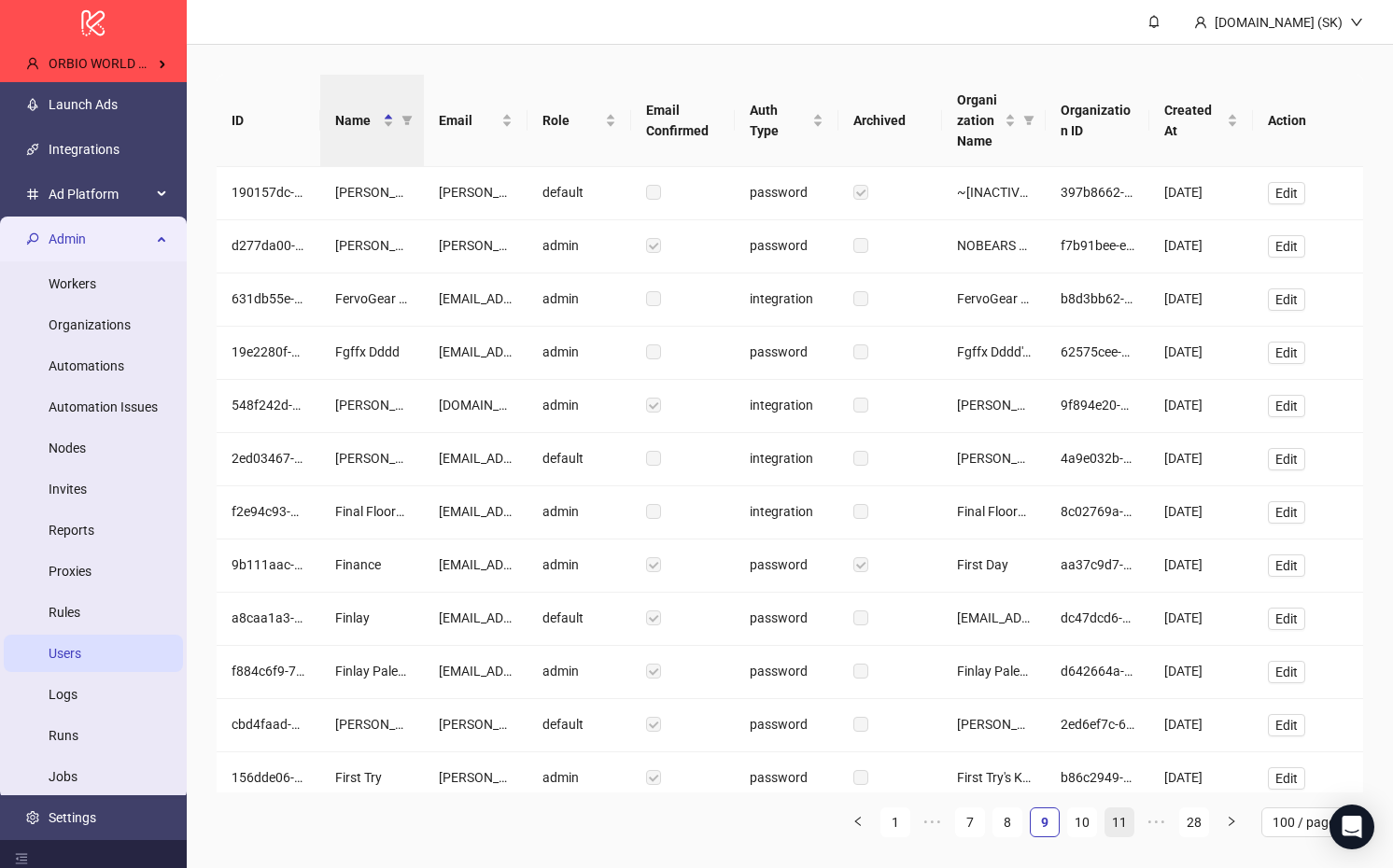 click on "11" at bounding box center [1119, 822] 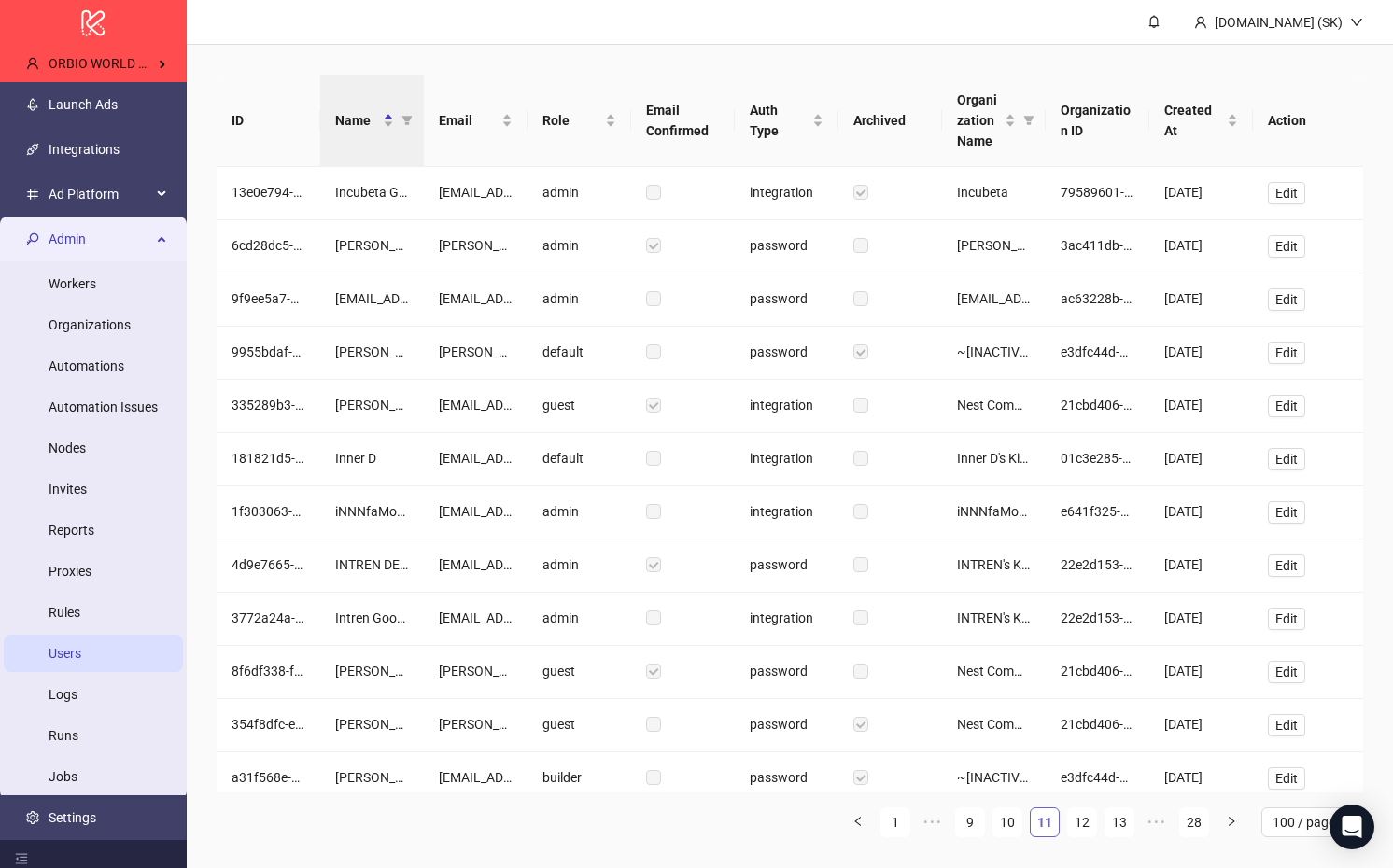 type 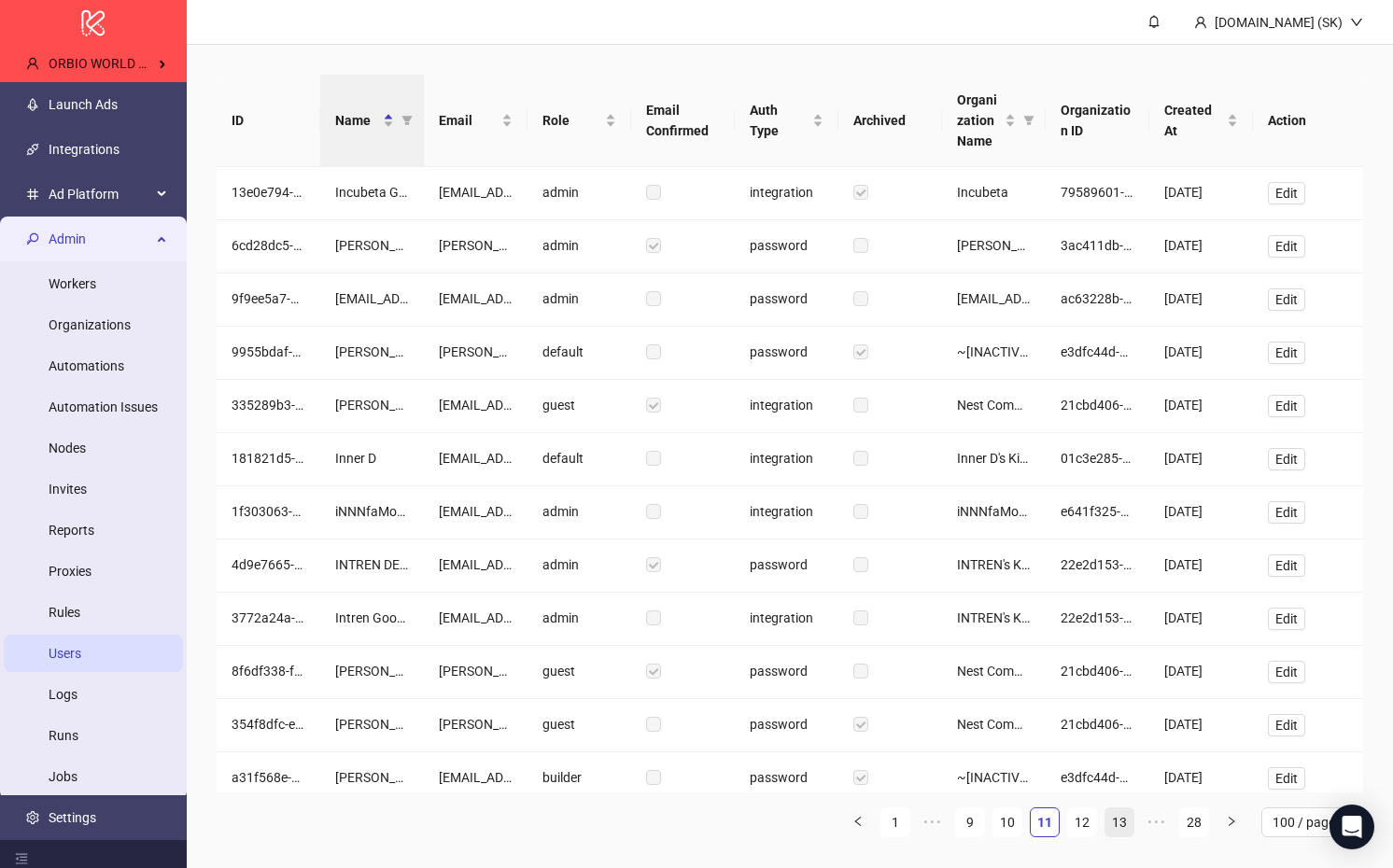 click on "13" at bounding box center (1119, 822) 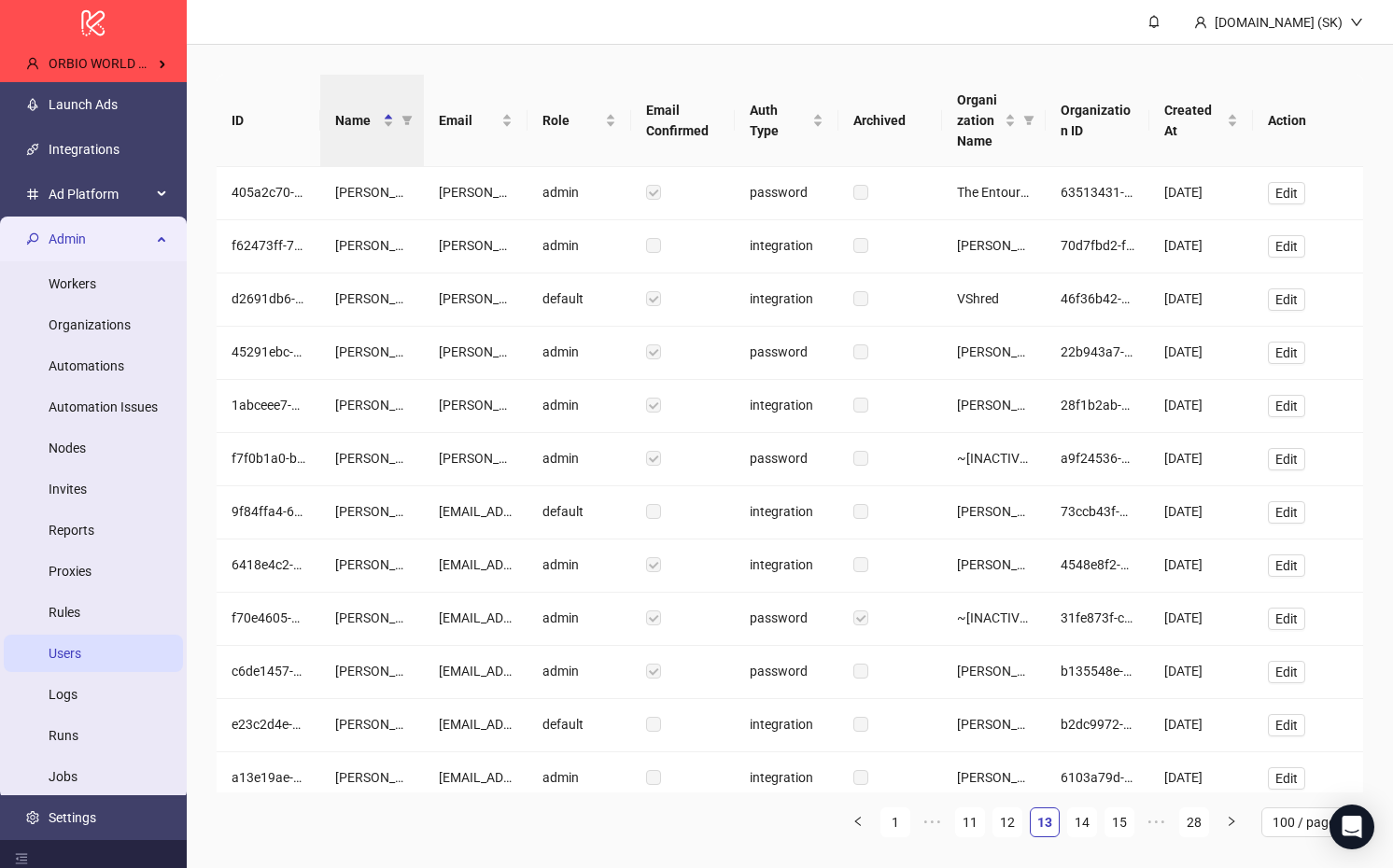 click on "15" at bounding box center (1119, 822) 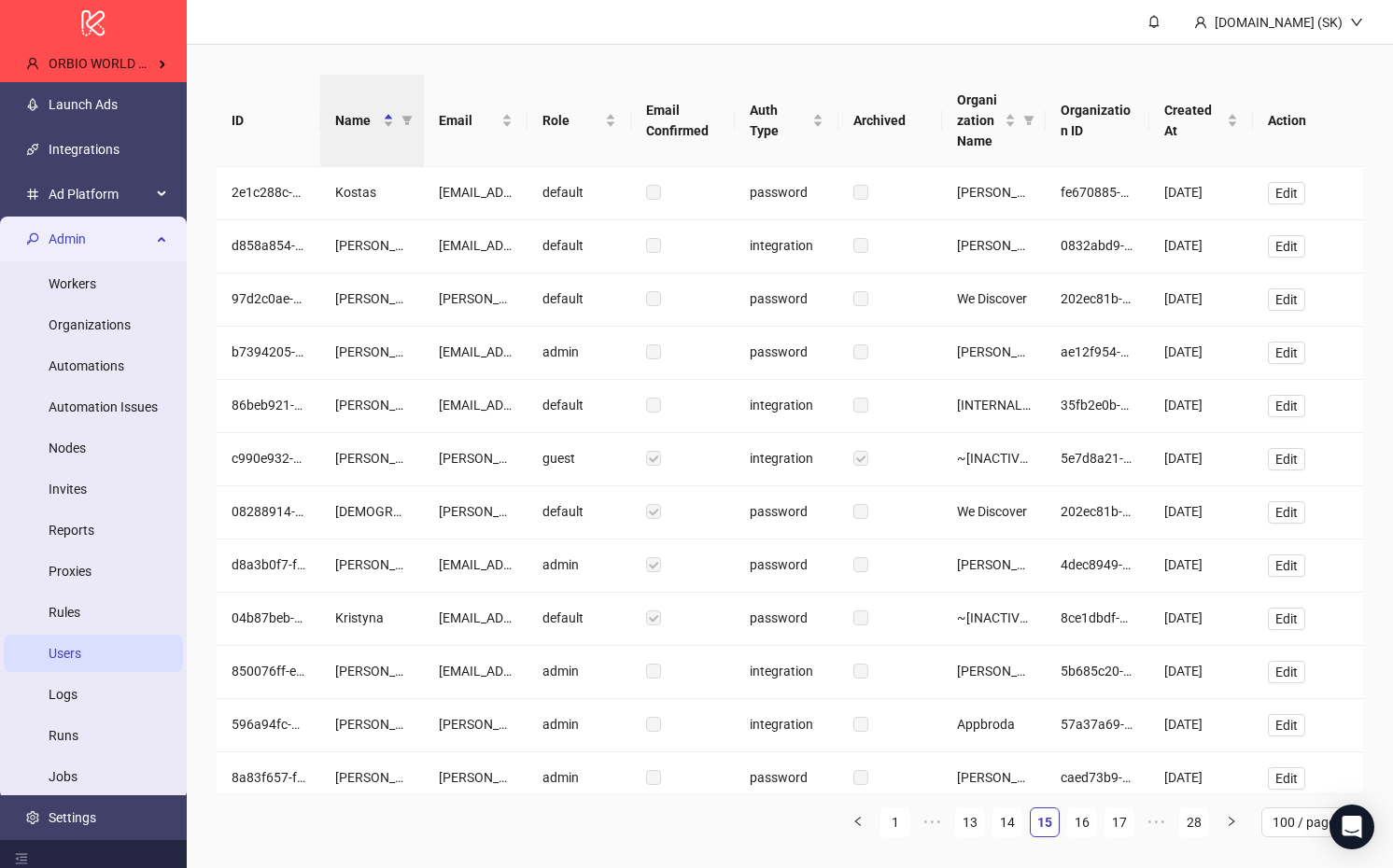 click on "17" at bounding box center (1119, 822) 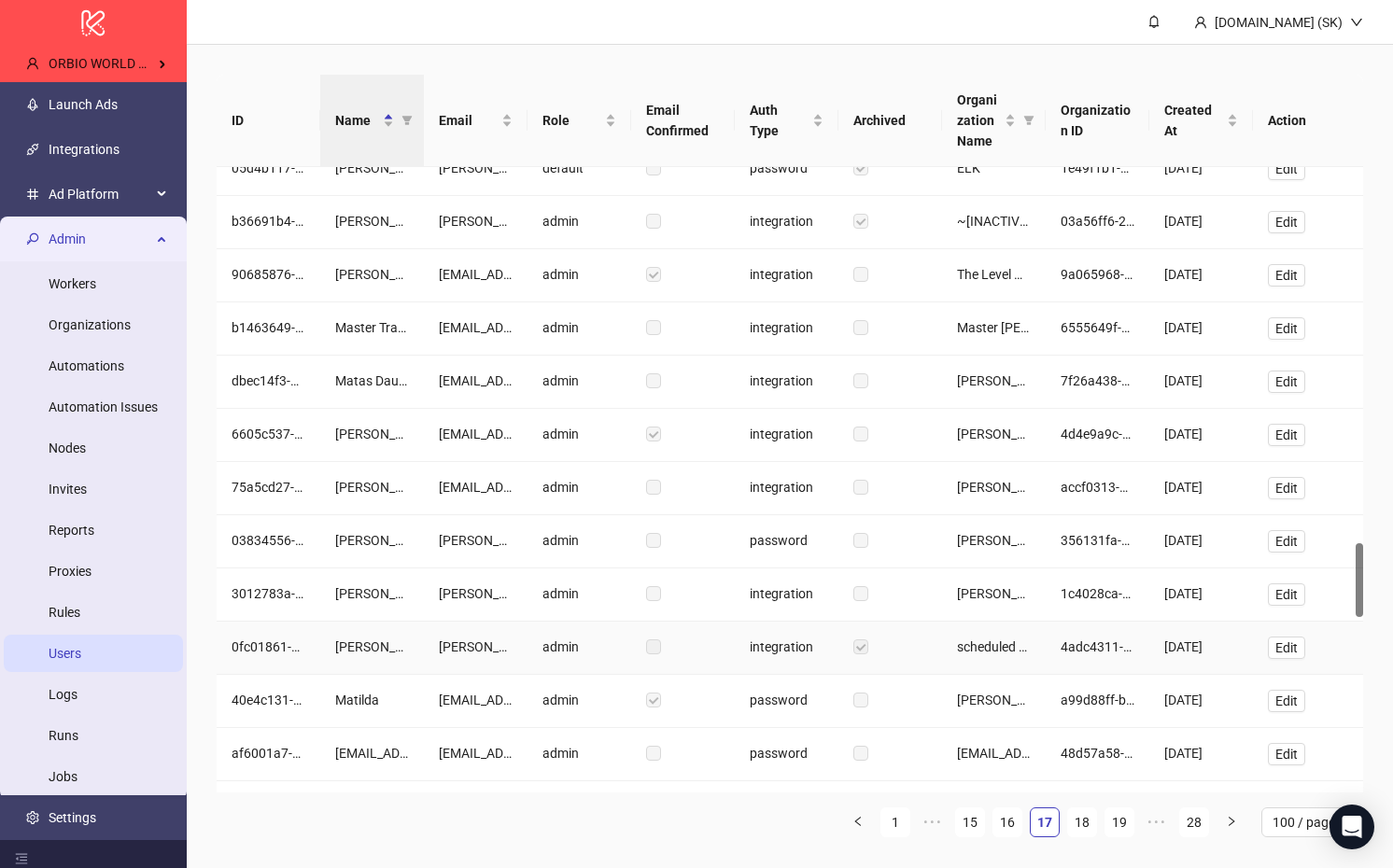 scroll, scrollTop: 3171, scrollLeft: 0, axis: vertical 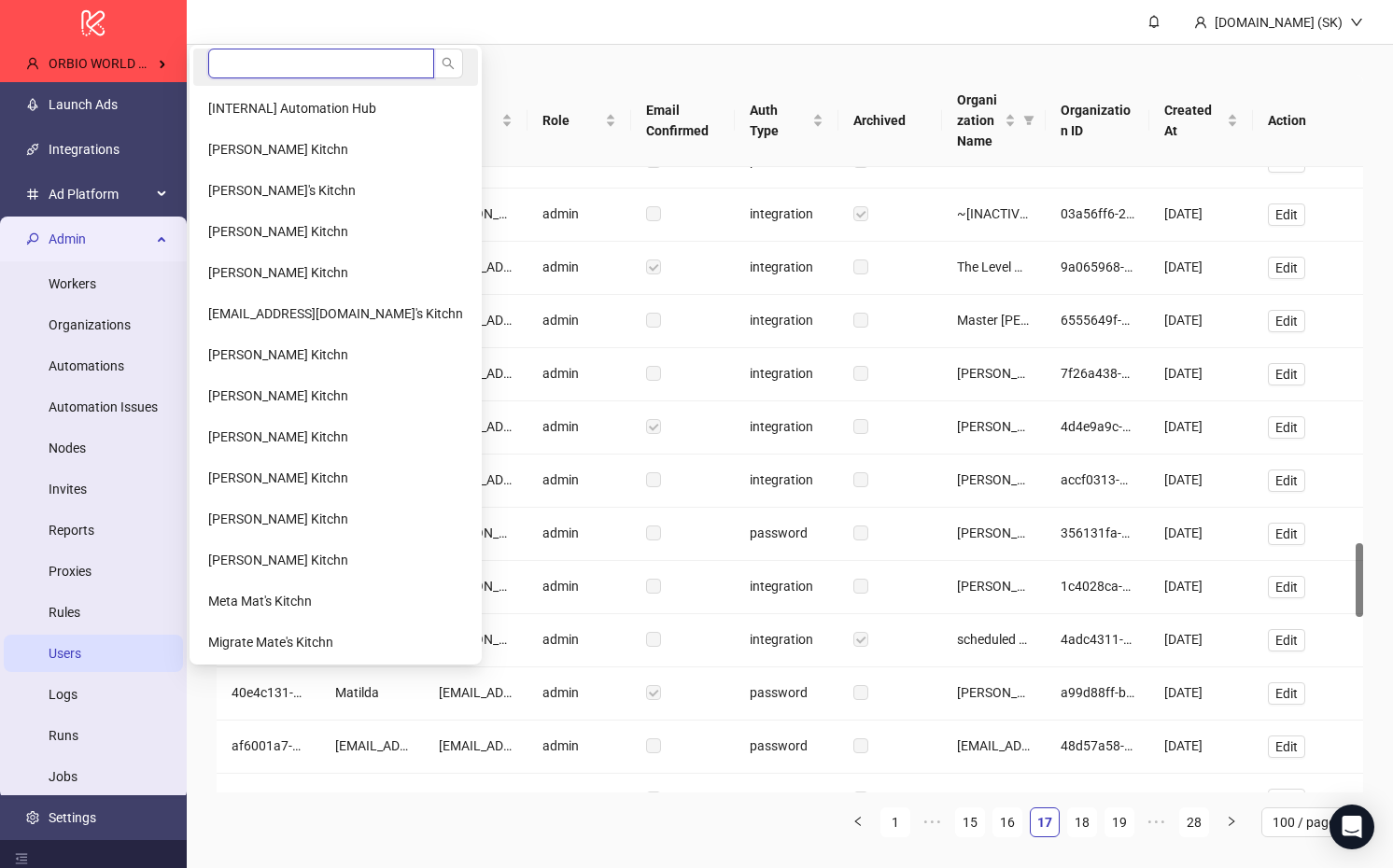 click at bounding box center (321, 63) 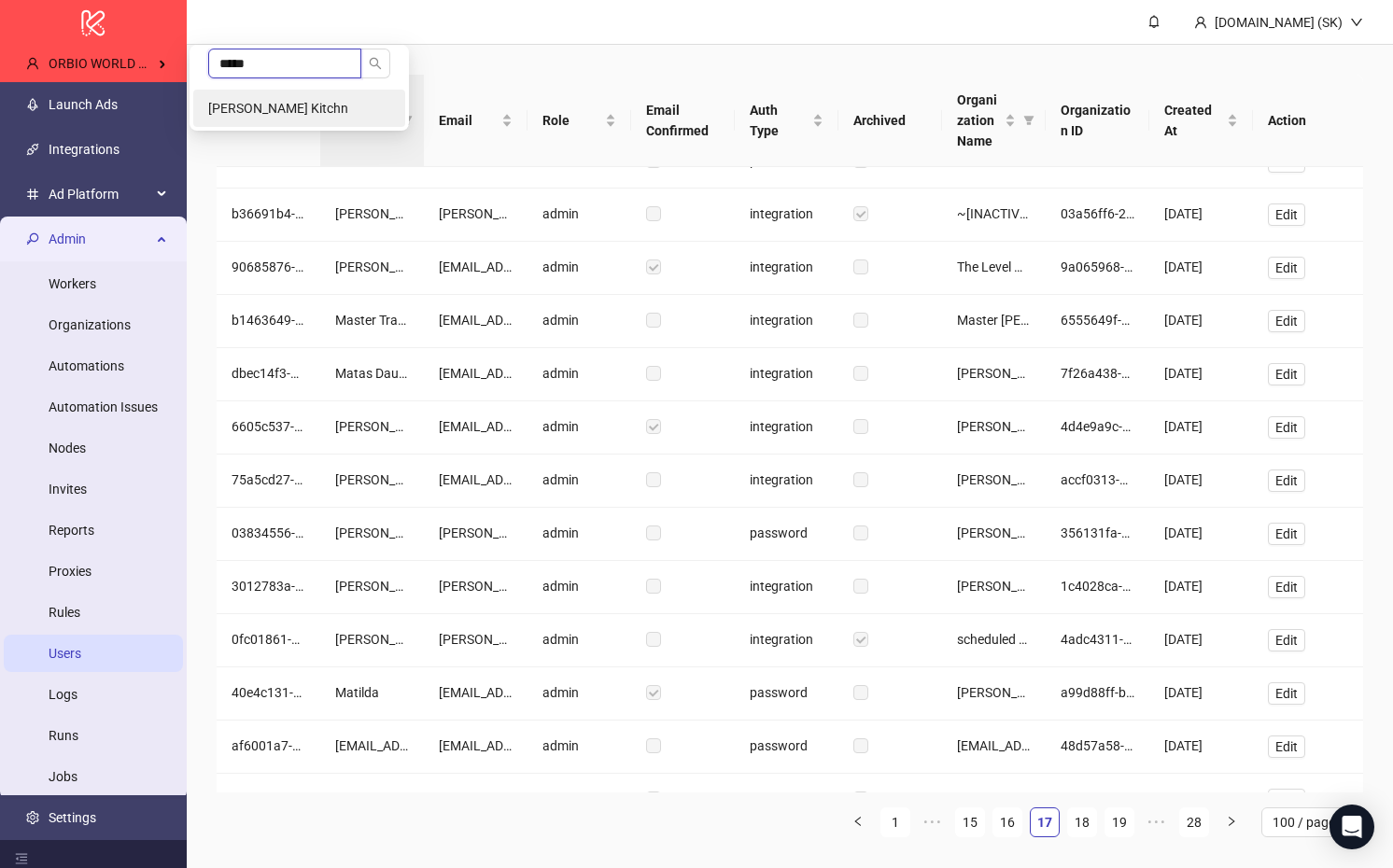 type on "*****" 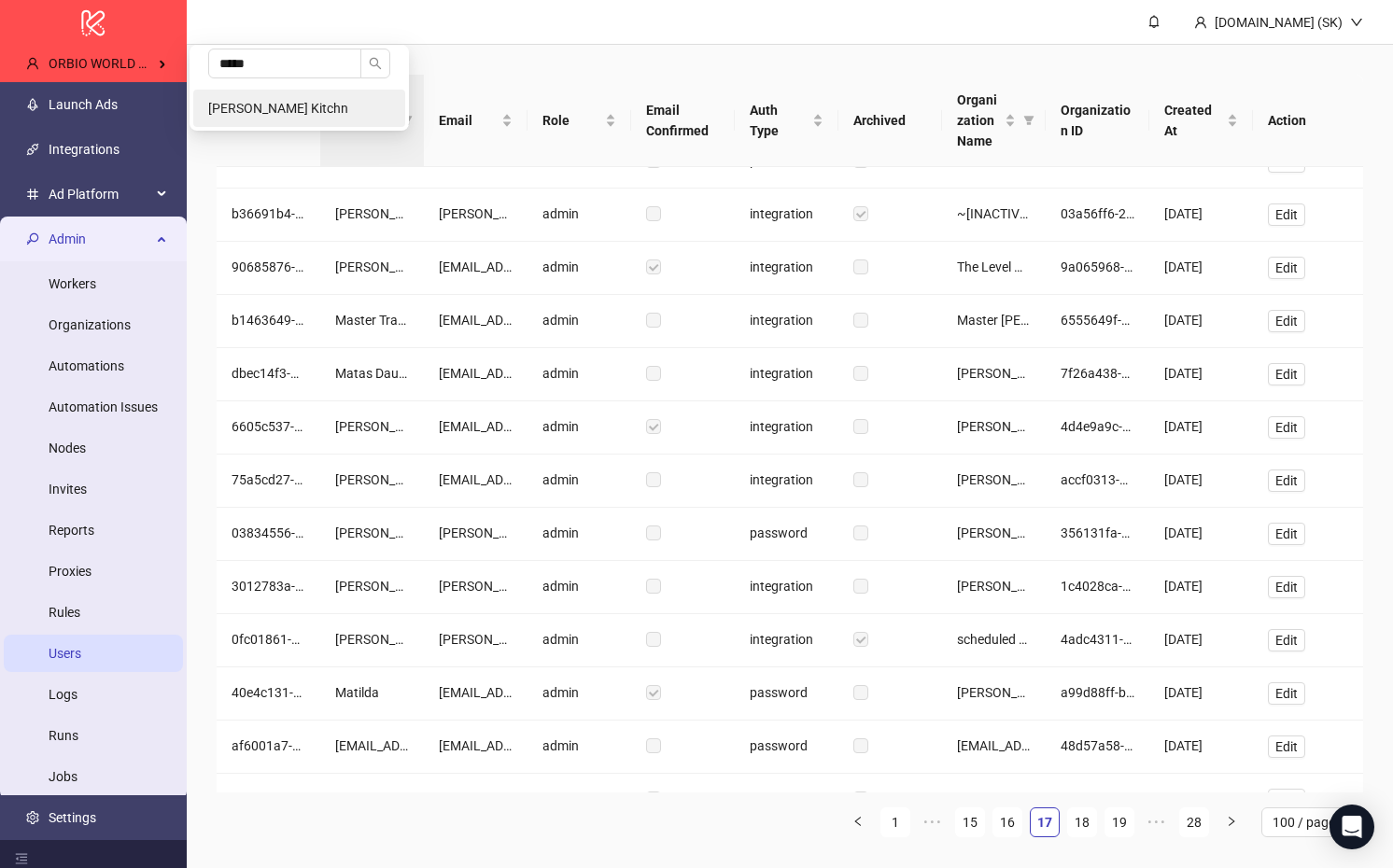 click on "Burga's Kitchn" at bounding box center (278, 108) 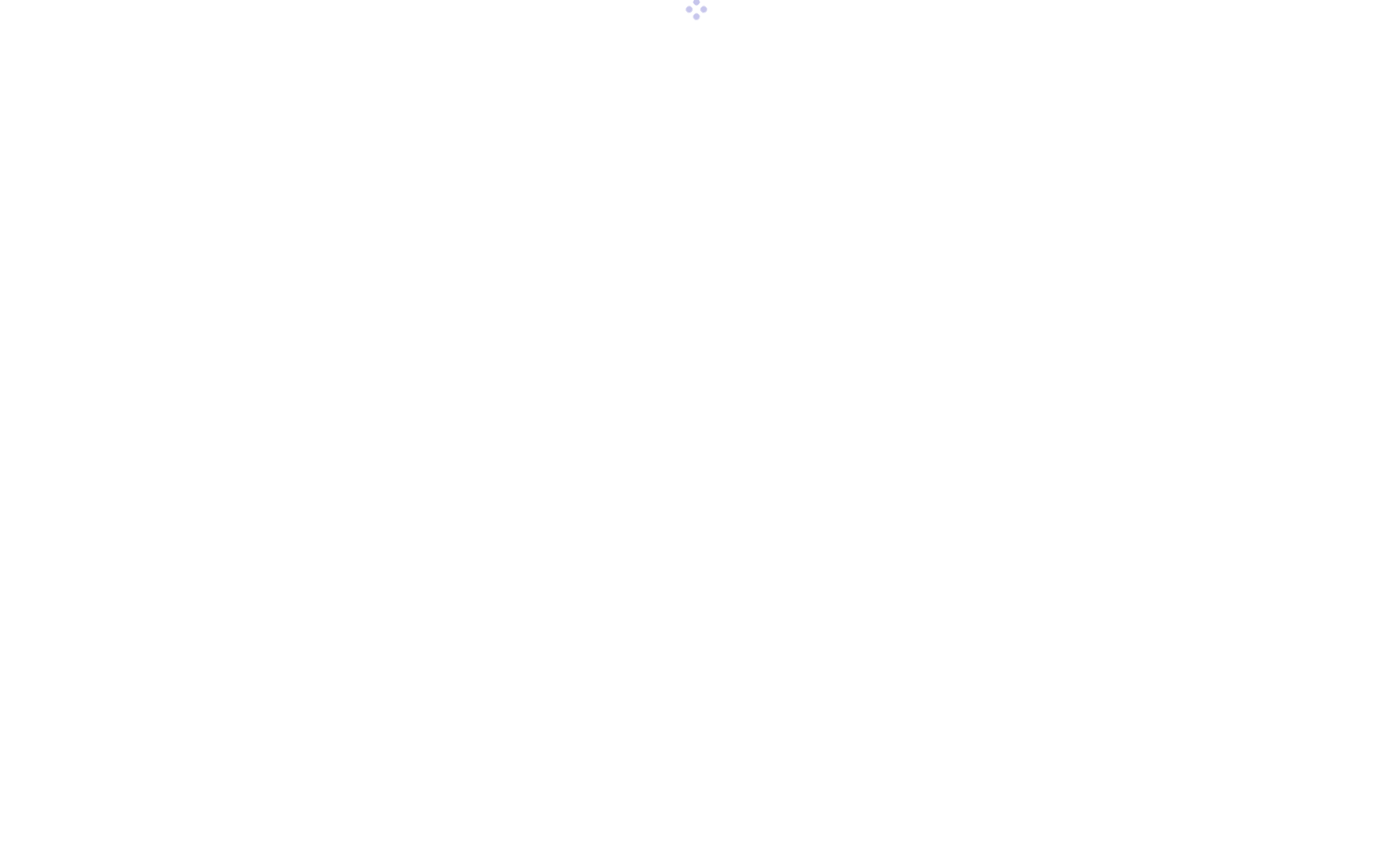 scroll, scrollTop: 0, scrollLeft: 0, axis: both 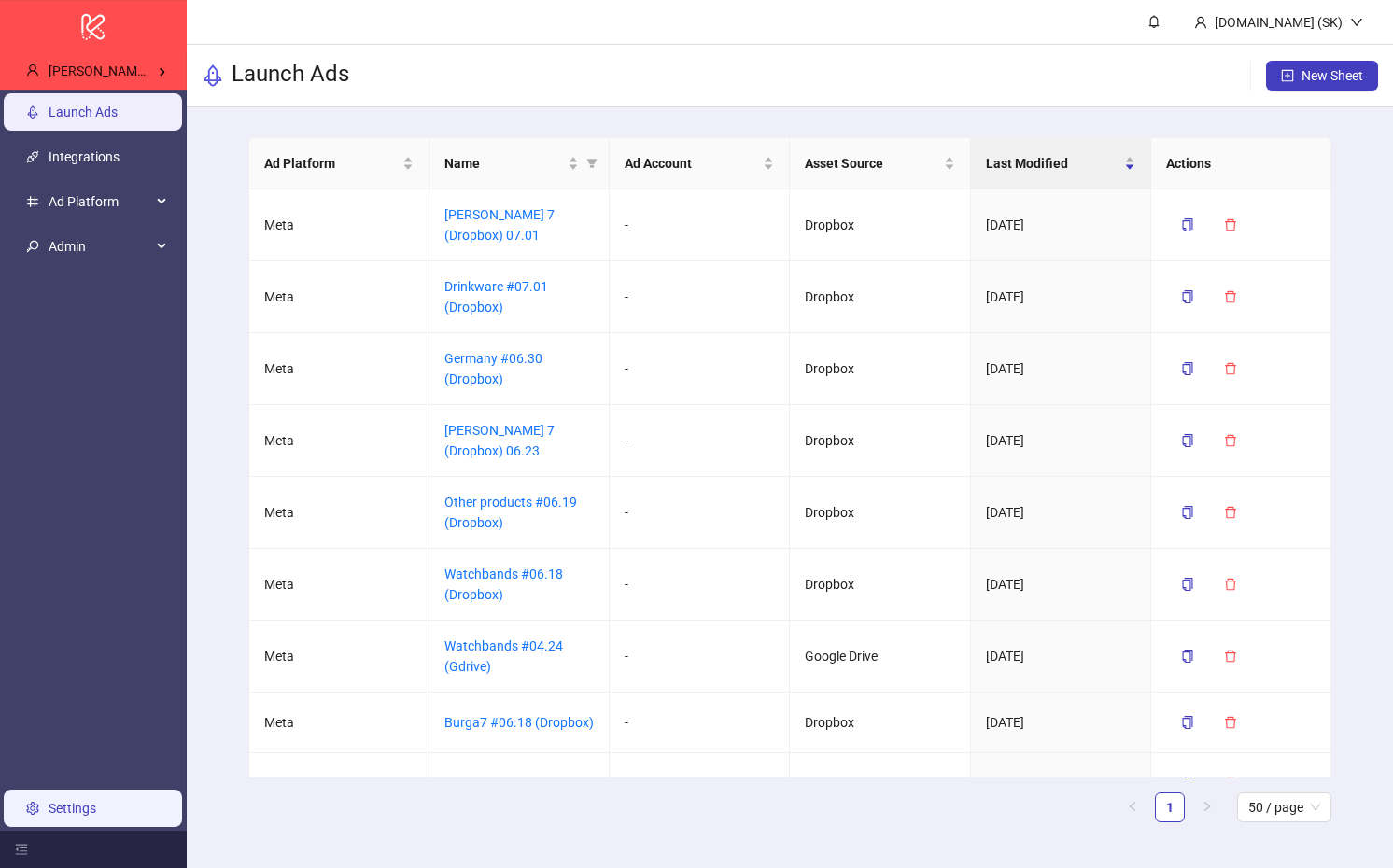drag, startPoint x: 0, startPoint y: 0, endPoint x: 108, endPoint y: 819, distance: 826.09019 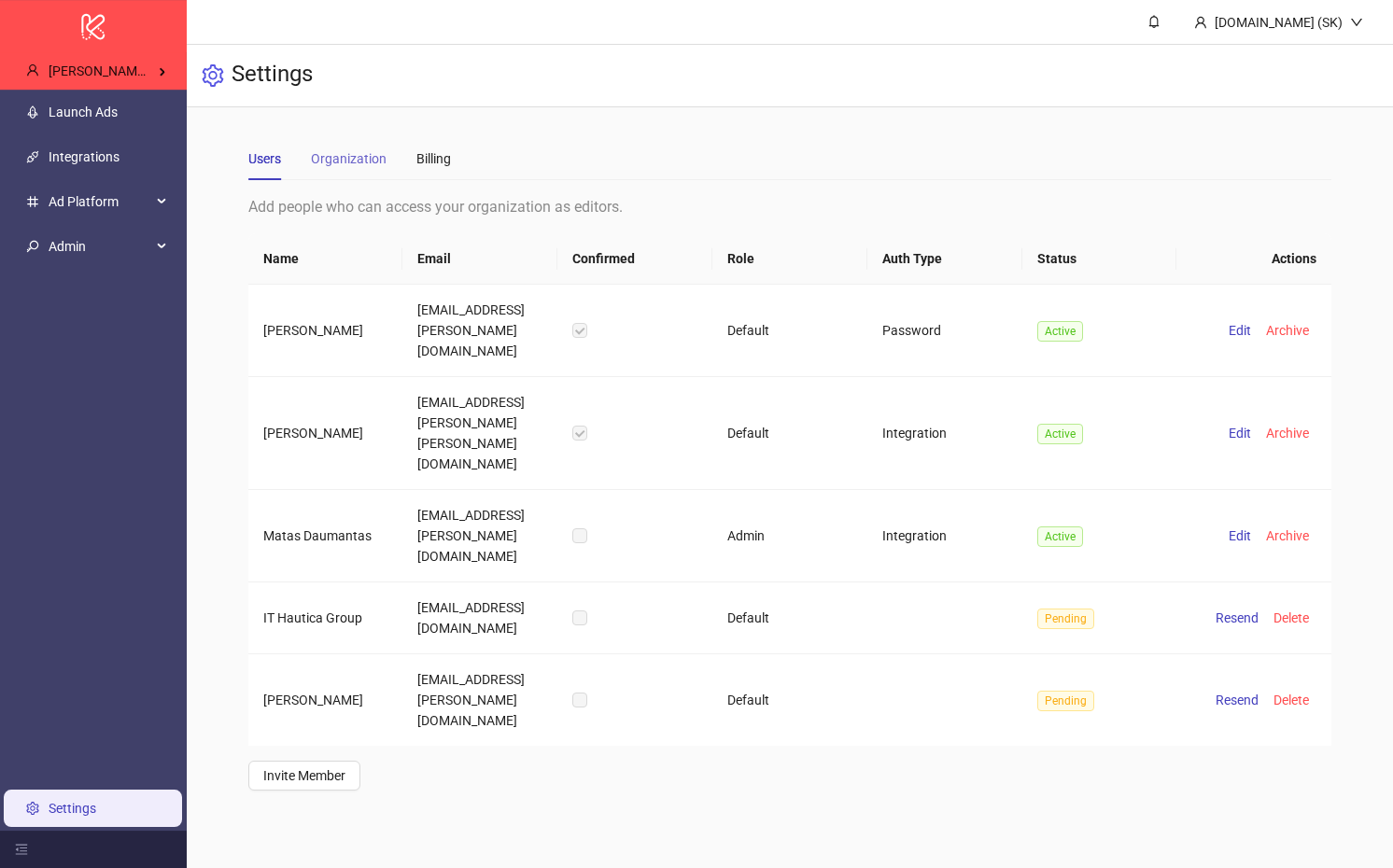 click on "Organization" at bounding box center (348, 159) 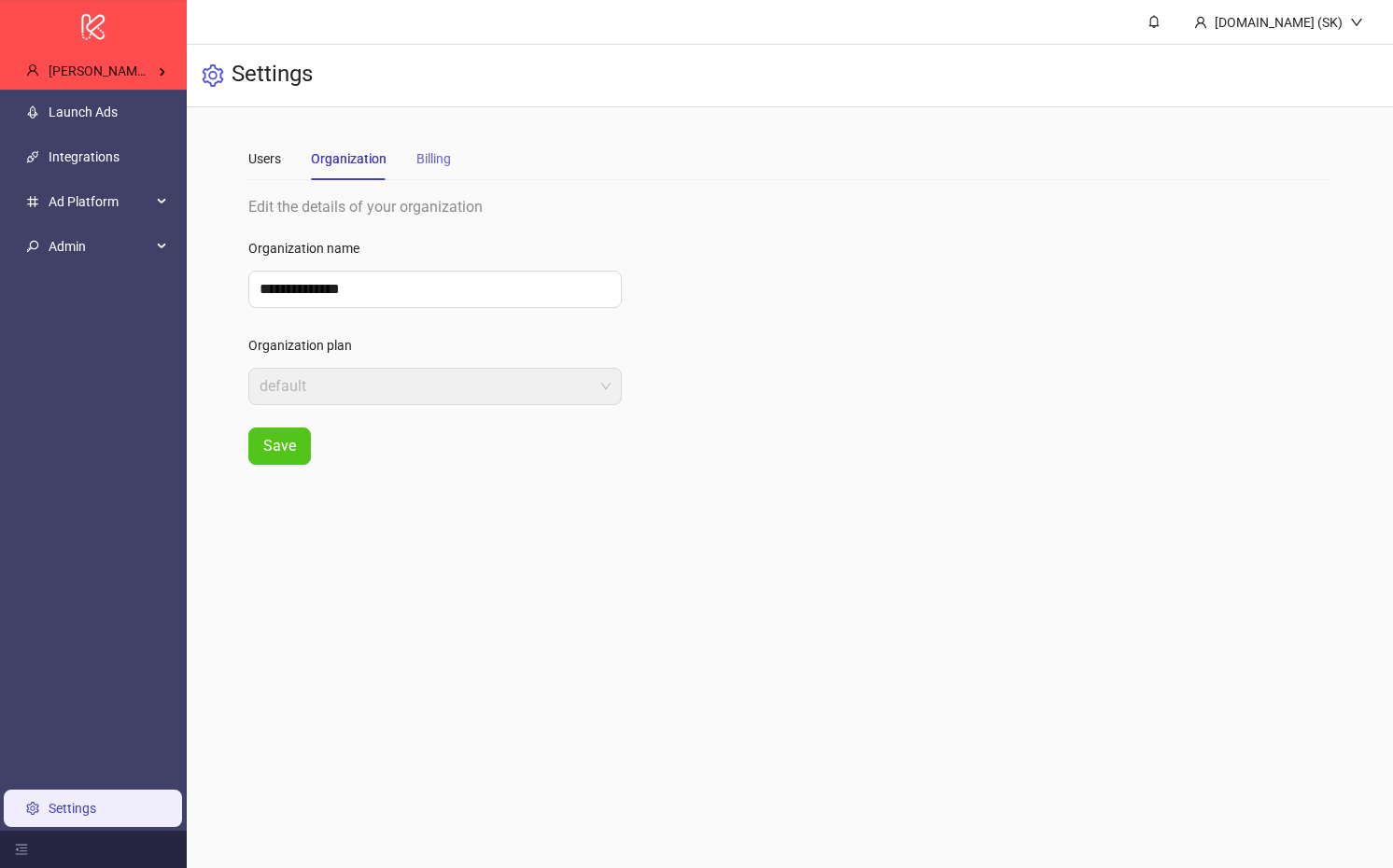 click on "Billing" at bounding box center [433, 159] 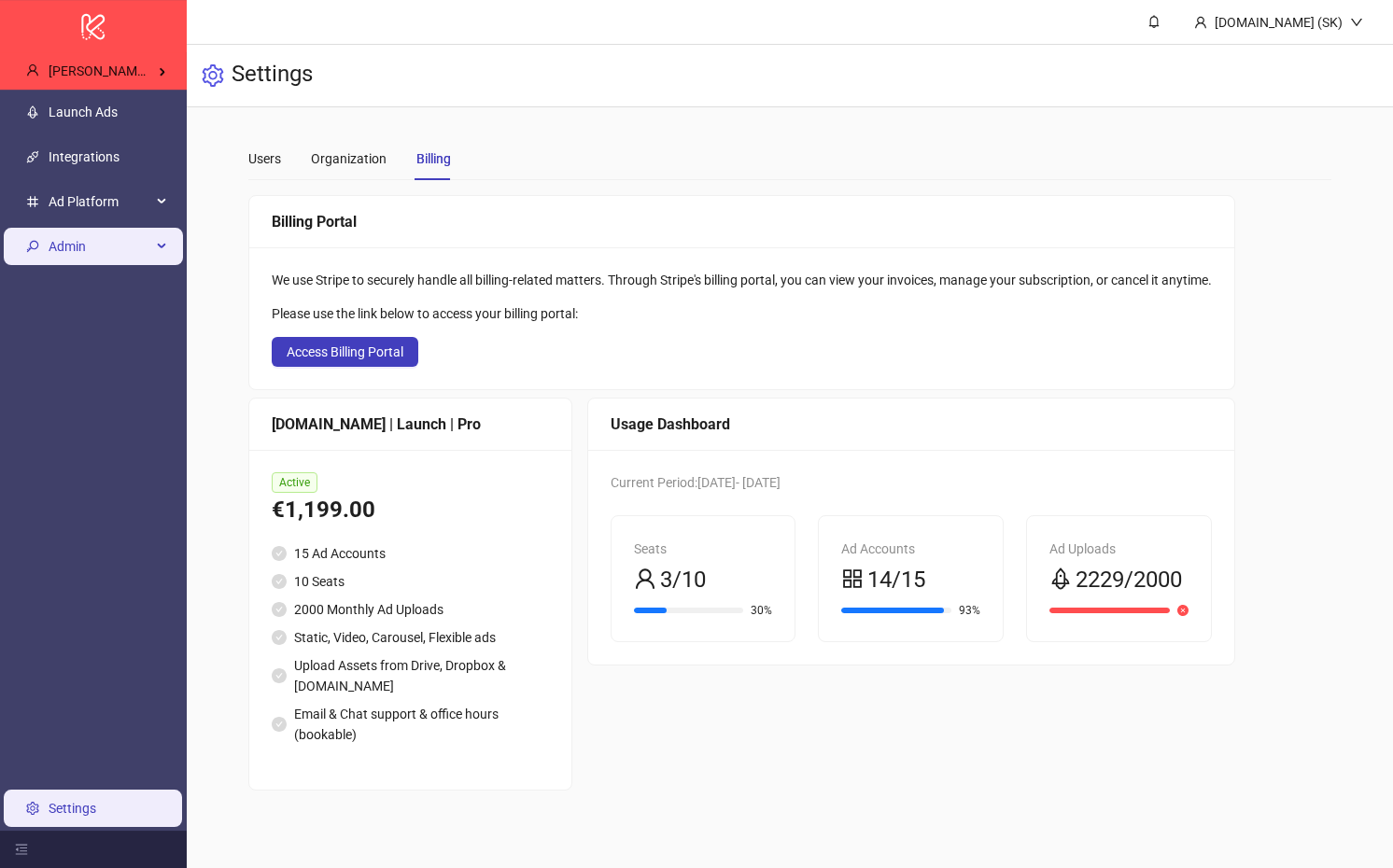 click on "Admin" at bounding box center (100, 246) 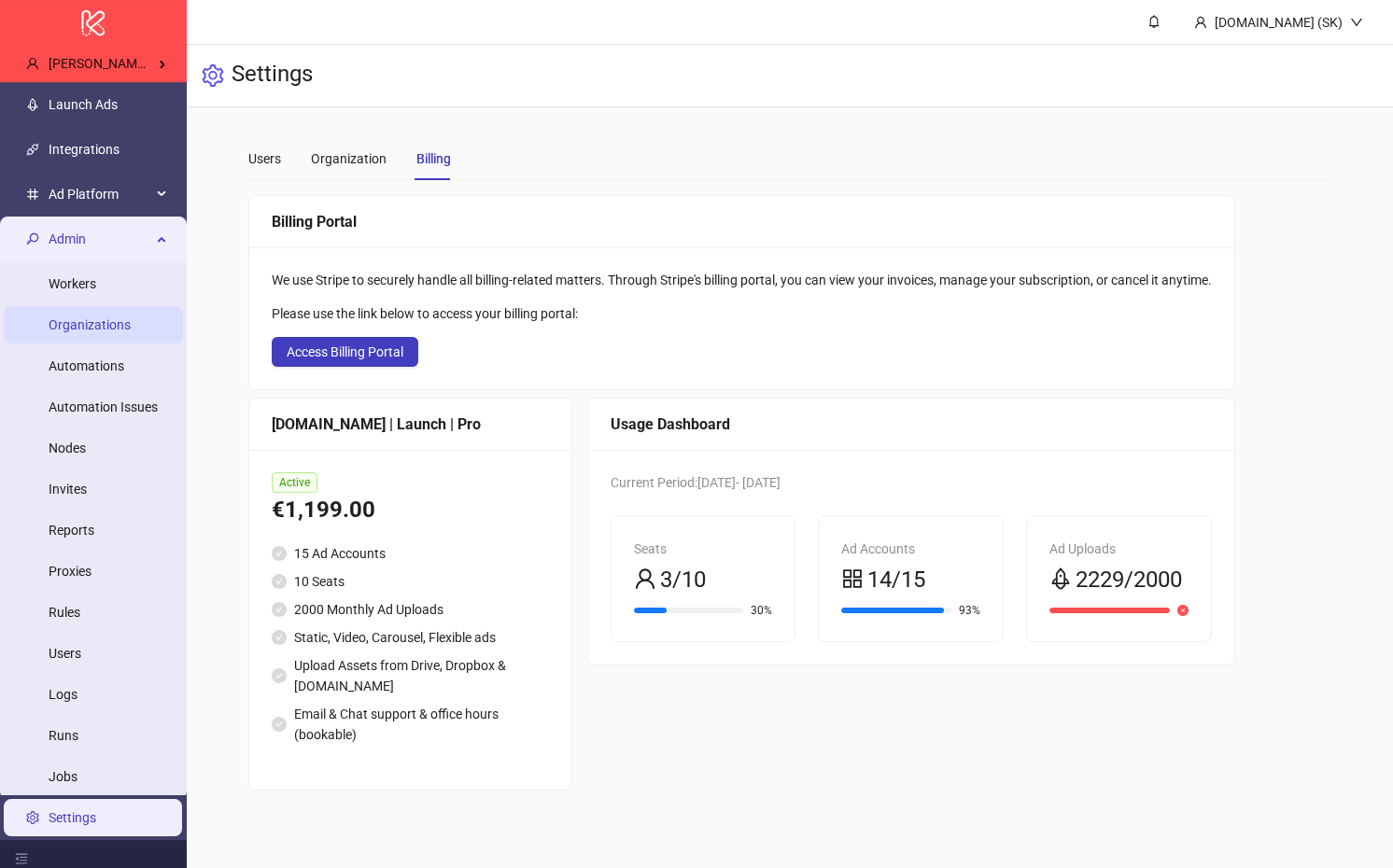 click on "Organizations" at bounding box center (90, 325) 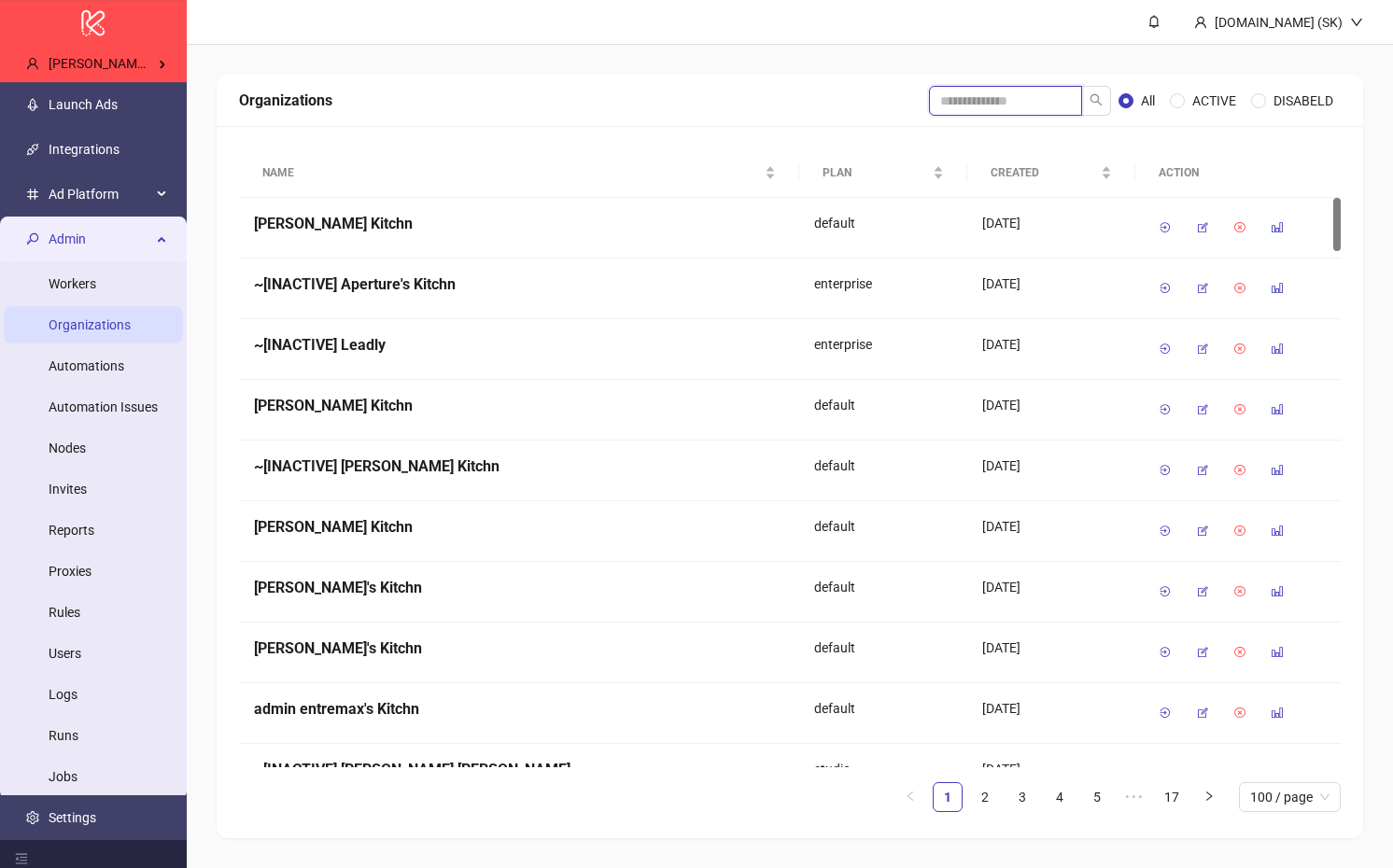 click at bounding box center (1006, 101) 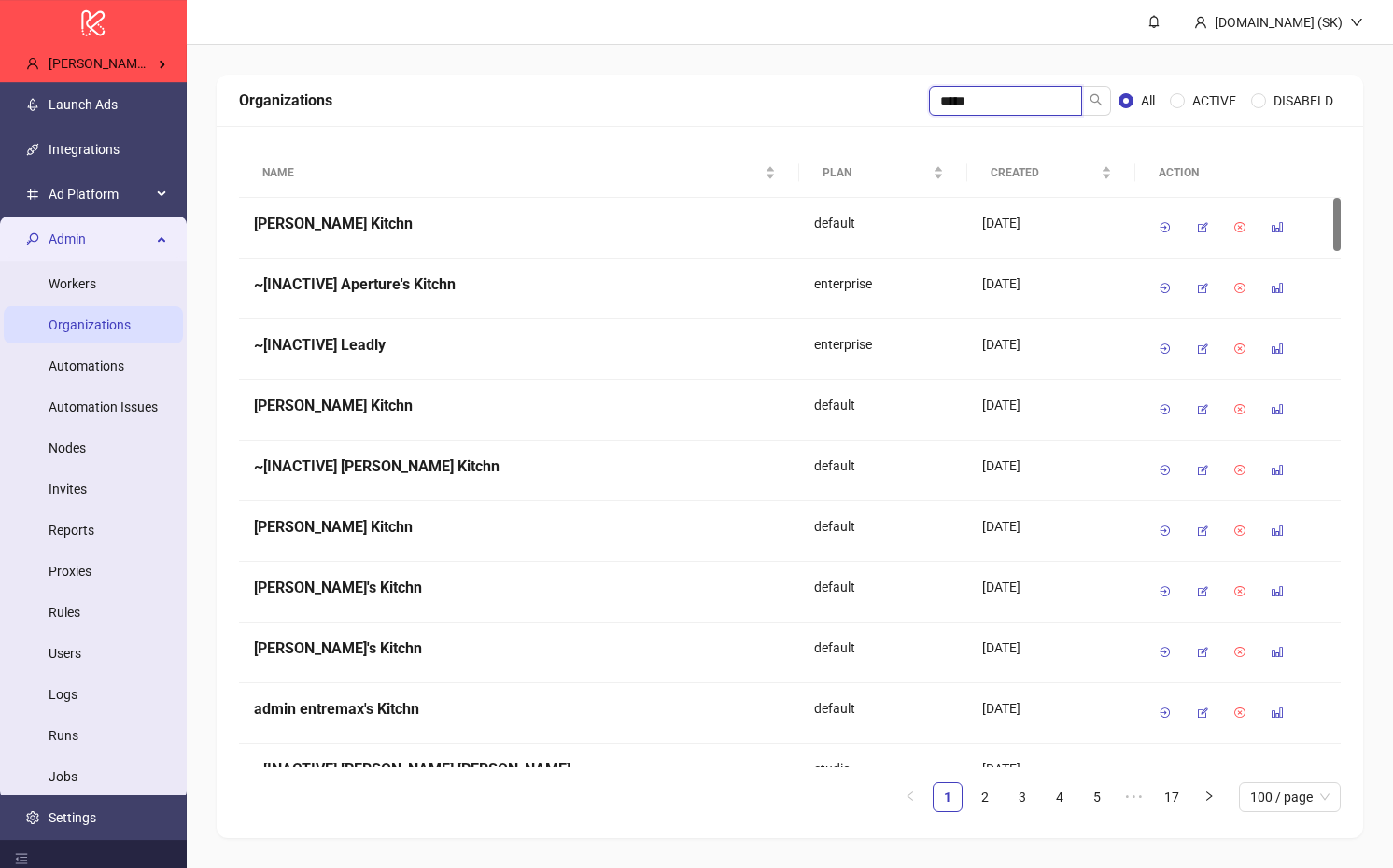 type on "*****" 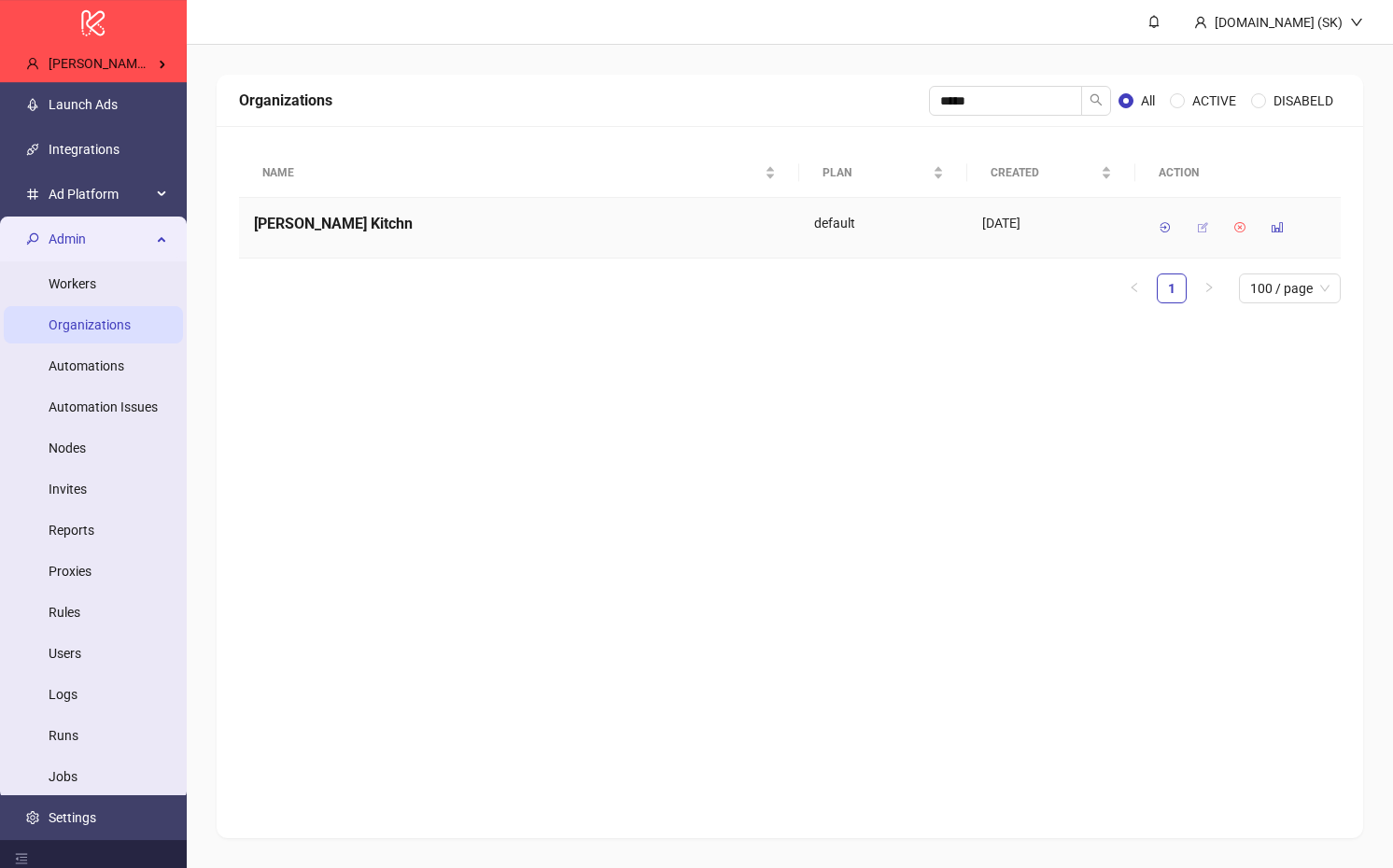 click at bounding box center (1203, 228) 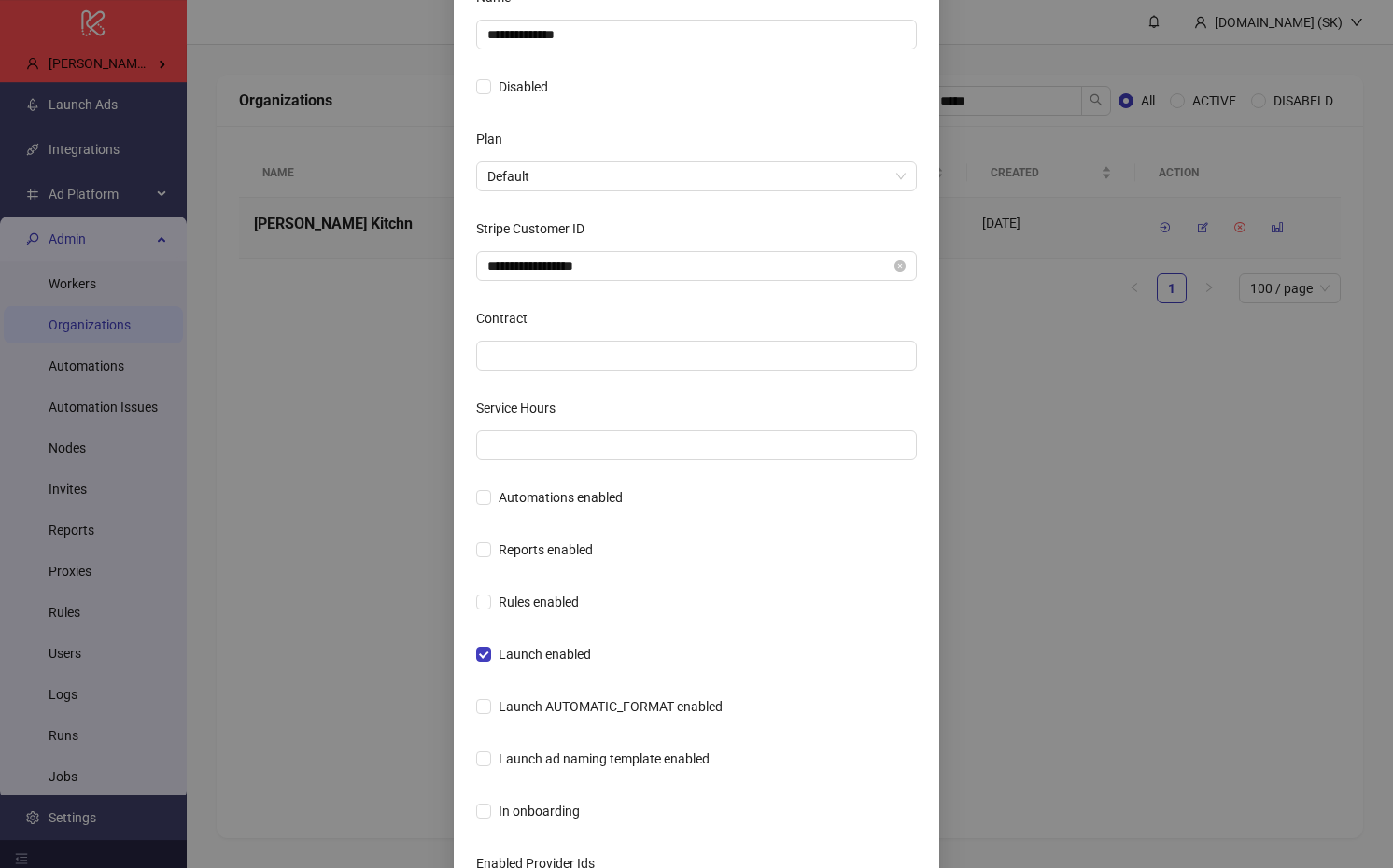 scroll, scrollTop: 247, scrollLeft: 0, axis: vertical 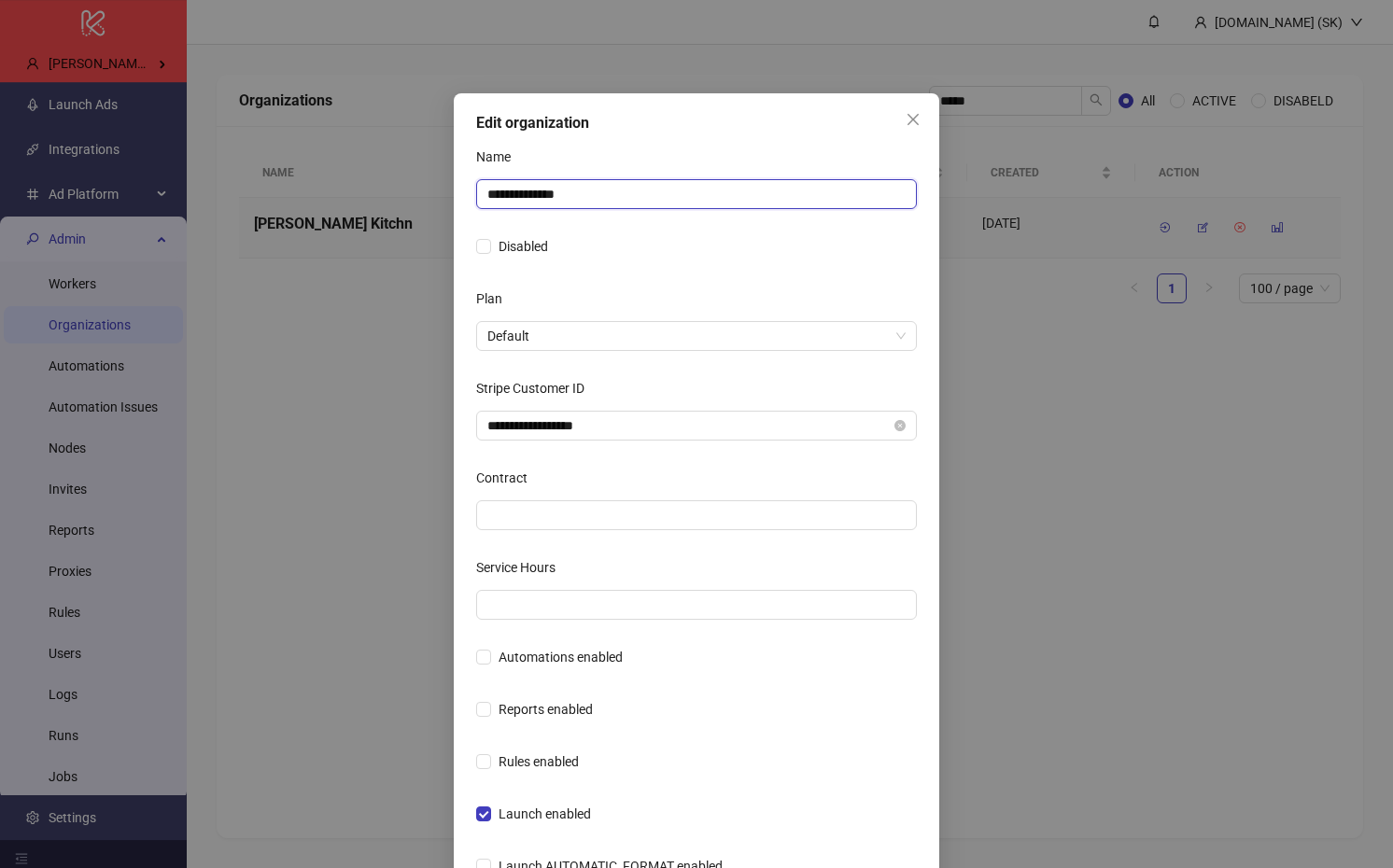 click on "**********" at bounding box center (696, 194) 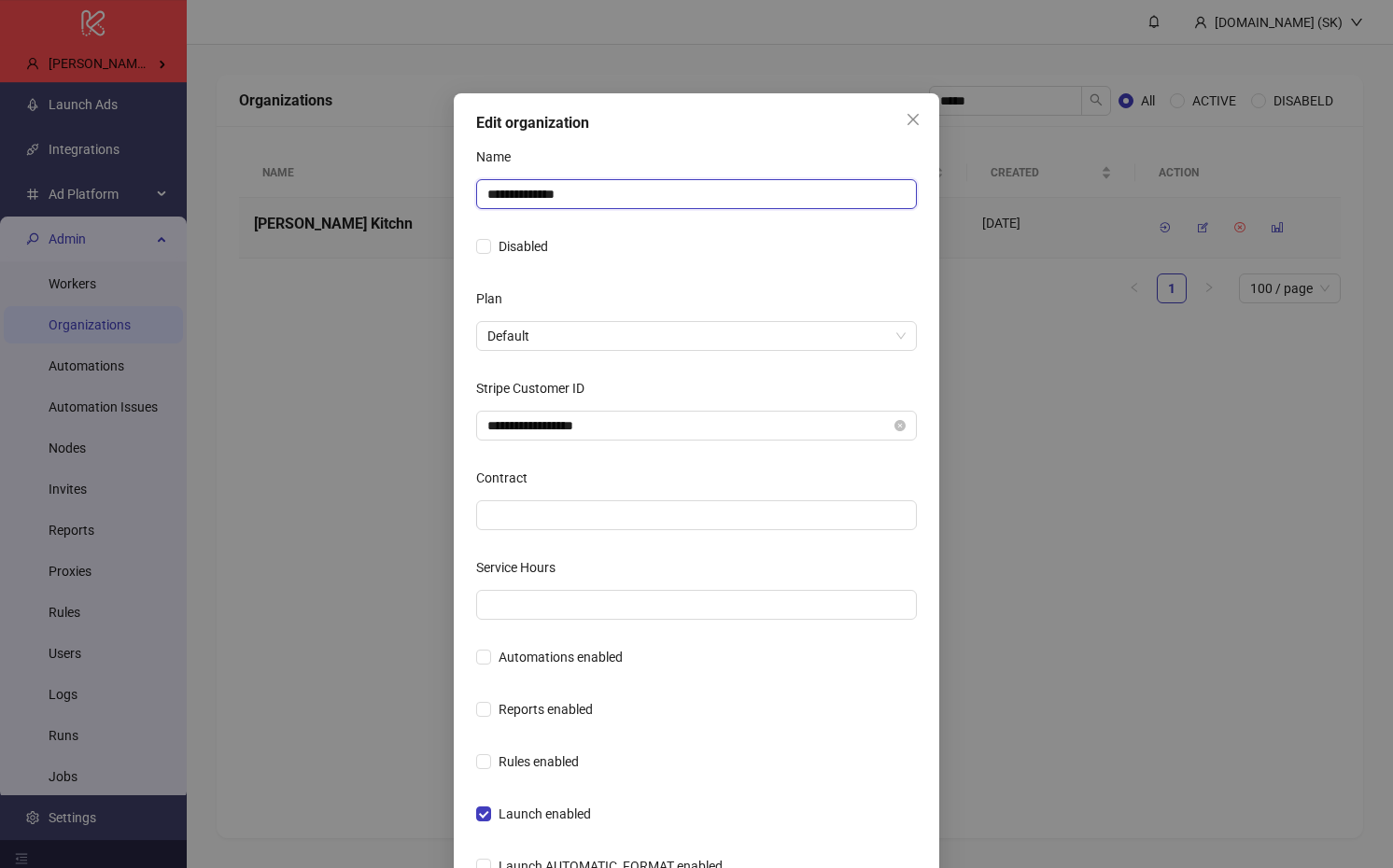 paste 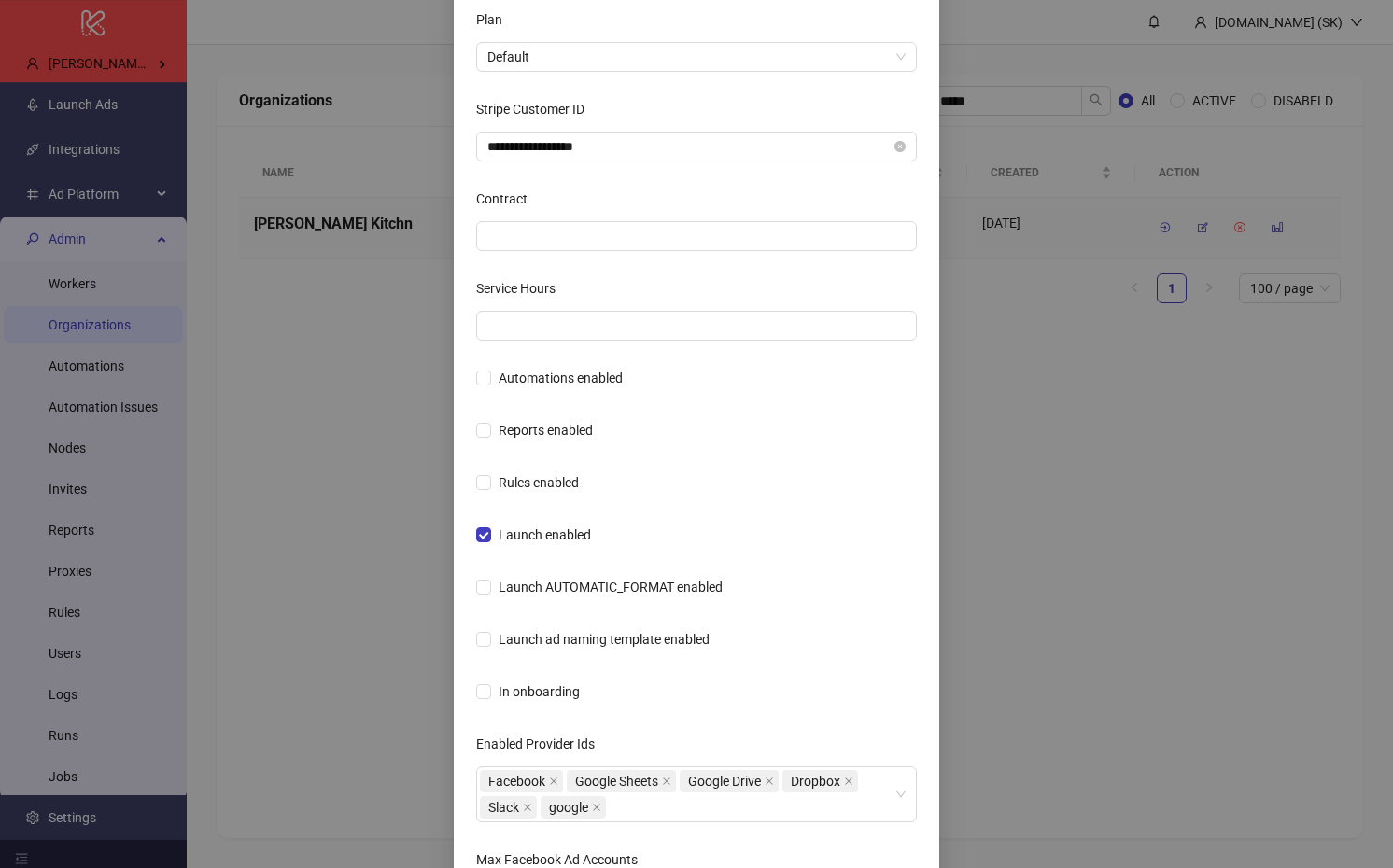 scroll, scrollTop: 595, scrollLeft: 0, axis: vertical 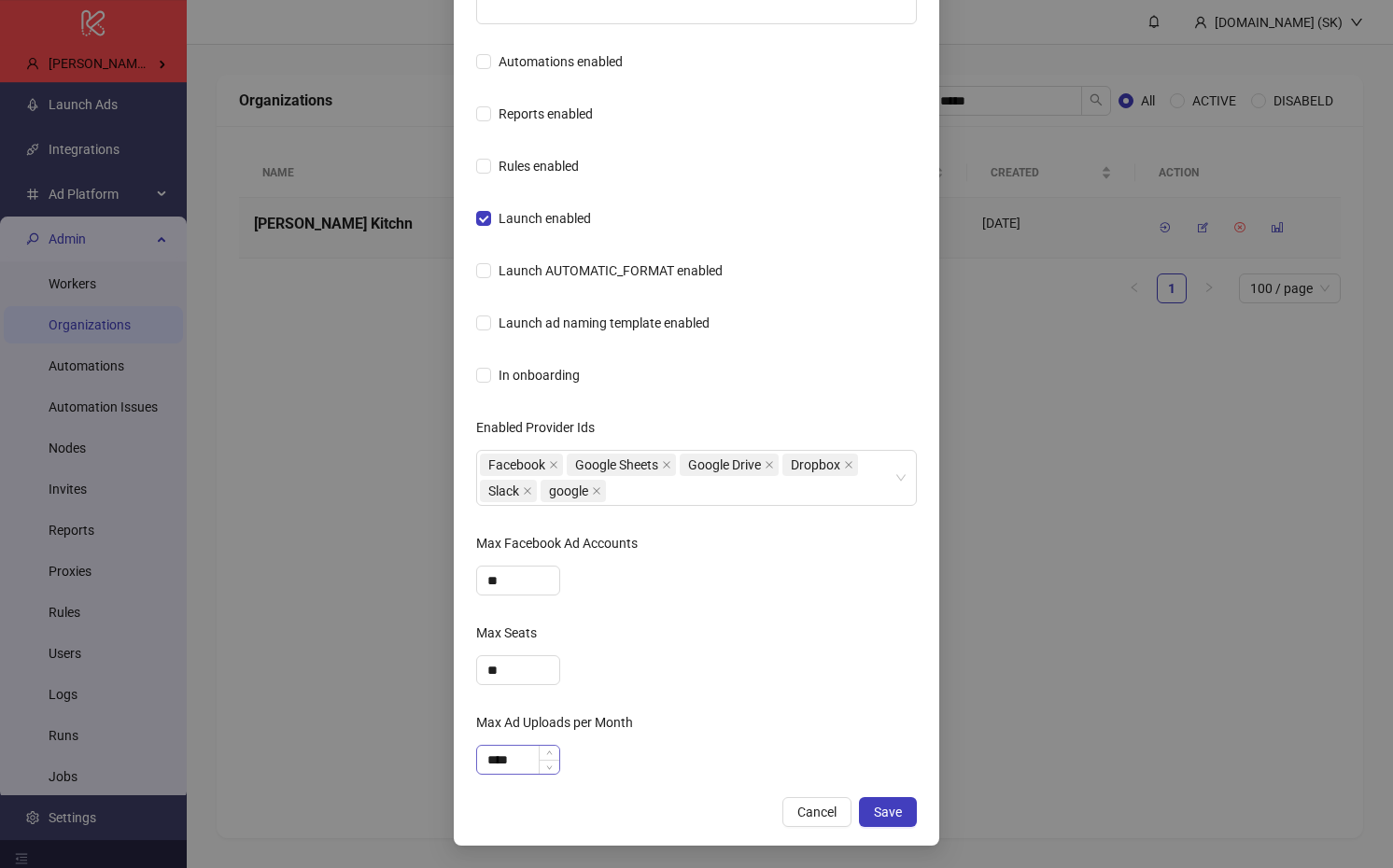 type on "**********" 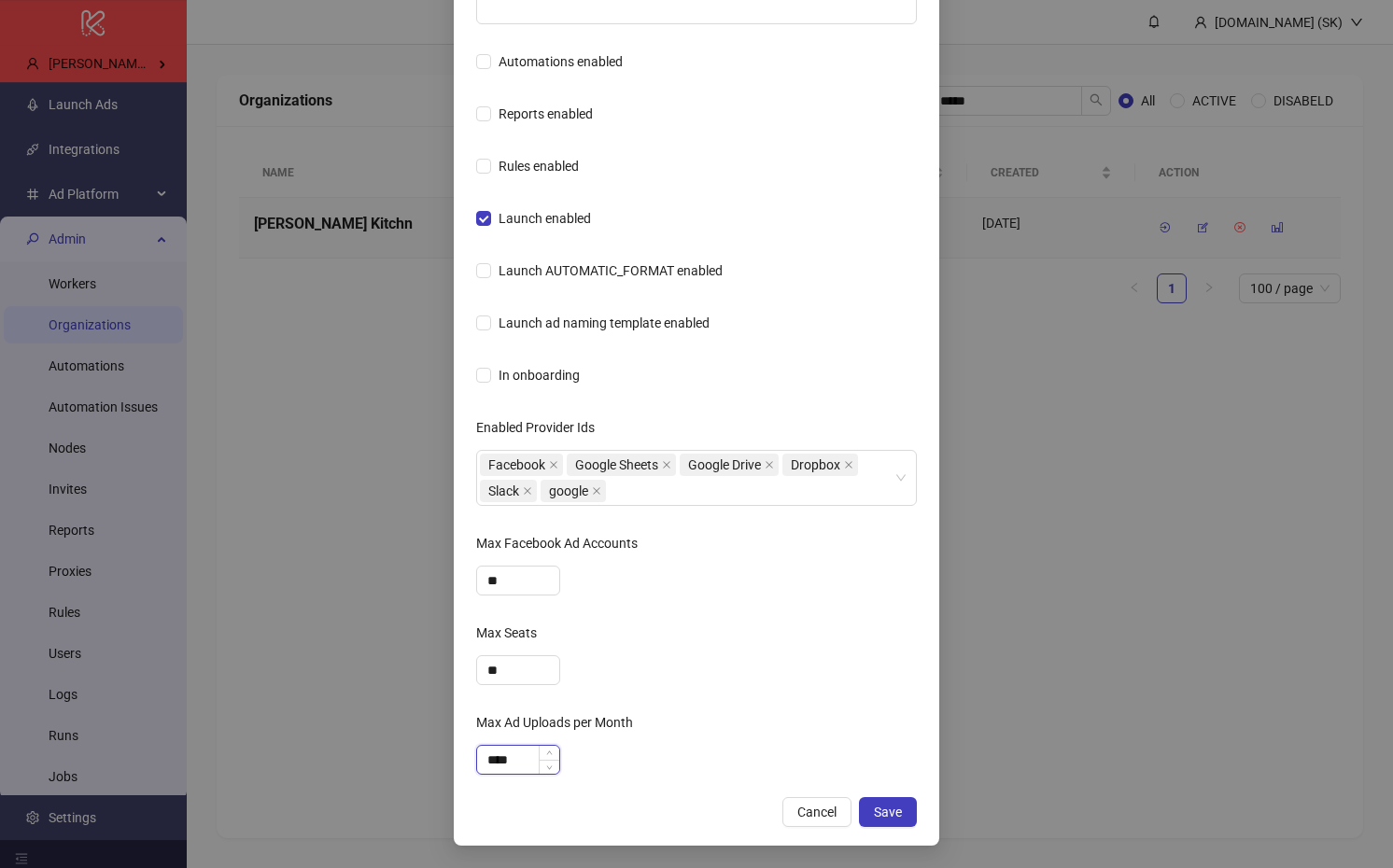 click on "****" at bounding box center (518, 760) 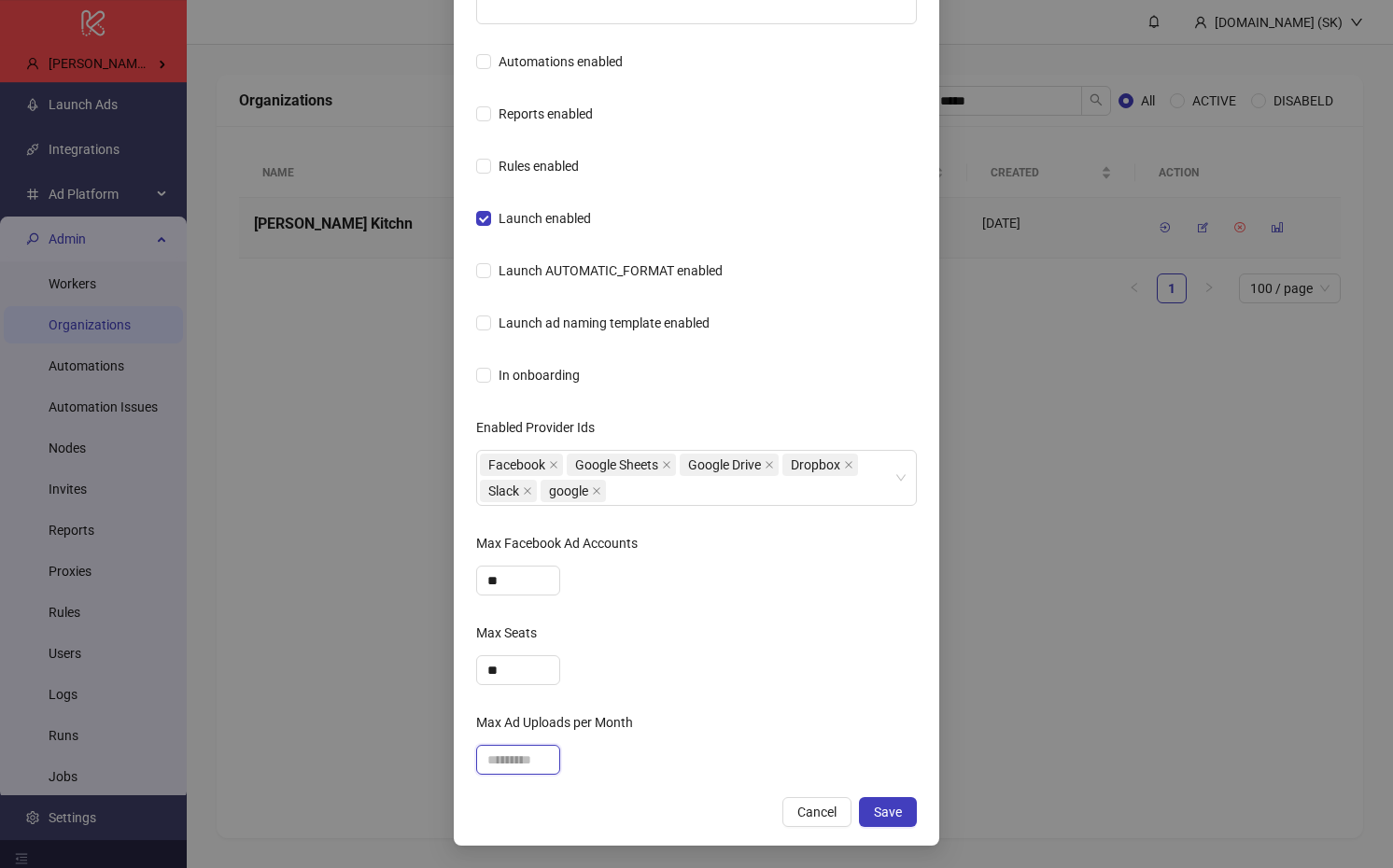 type 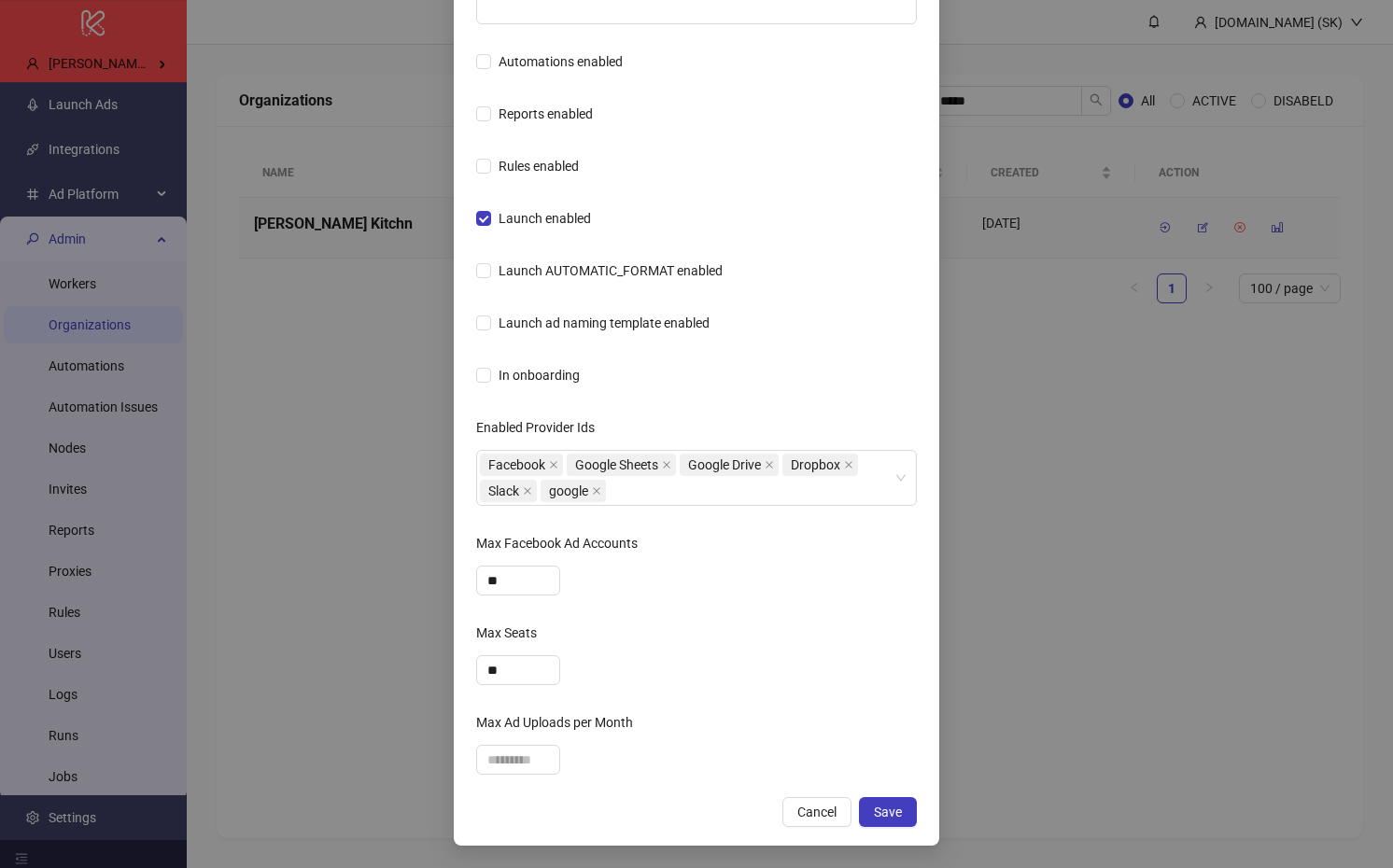click at bounding box center [696, 760] 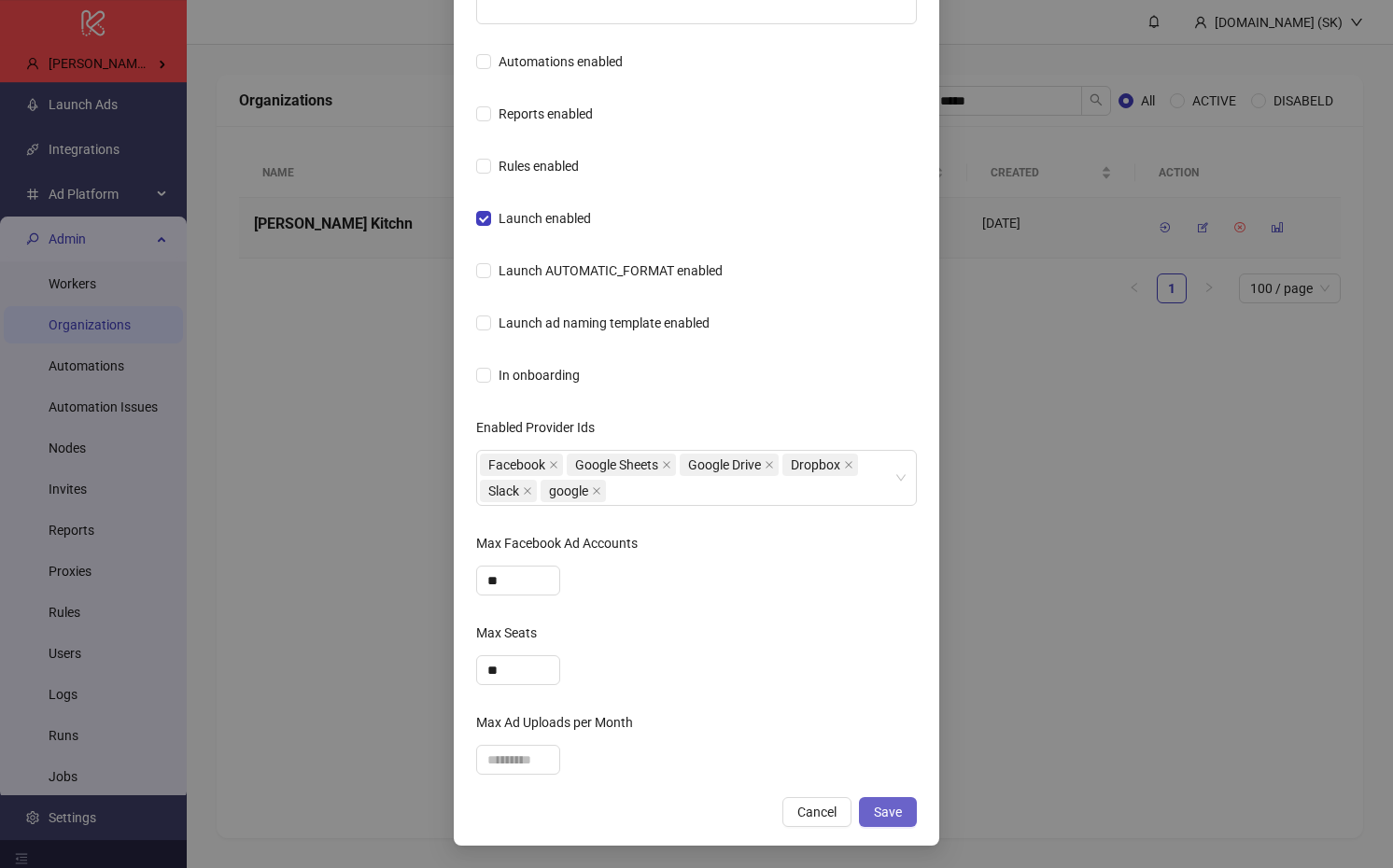 click on "Save" at bounding box center (888, 812) 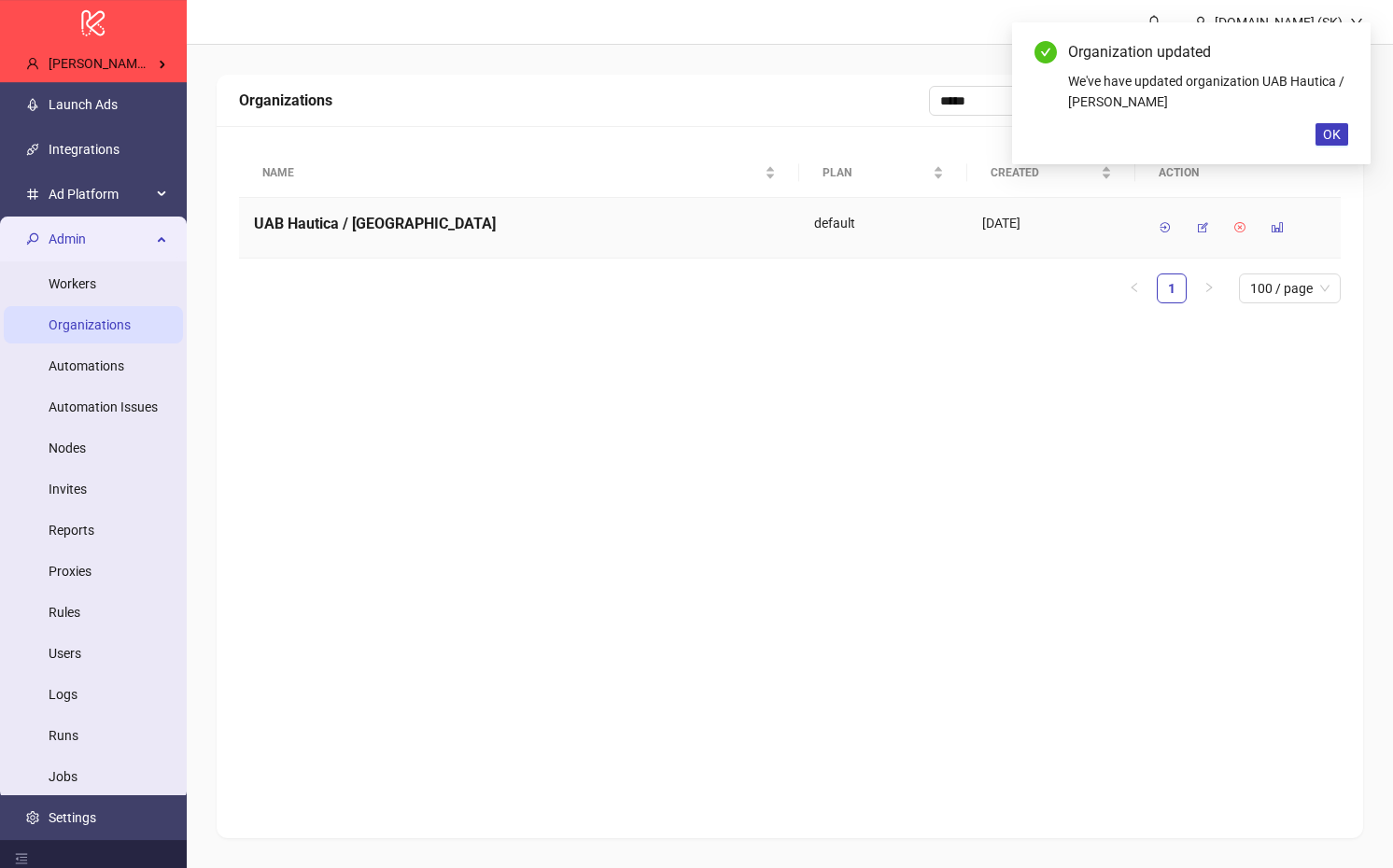 scroll, scrollTop: 502, scrollLeft: 0, axis: vertical 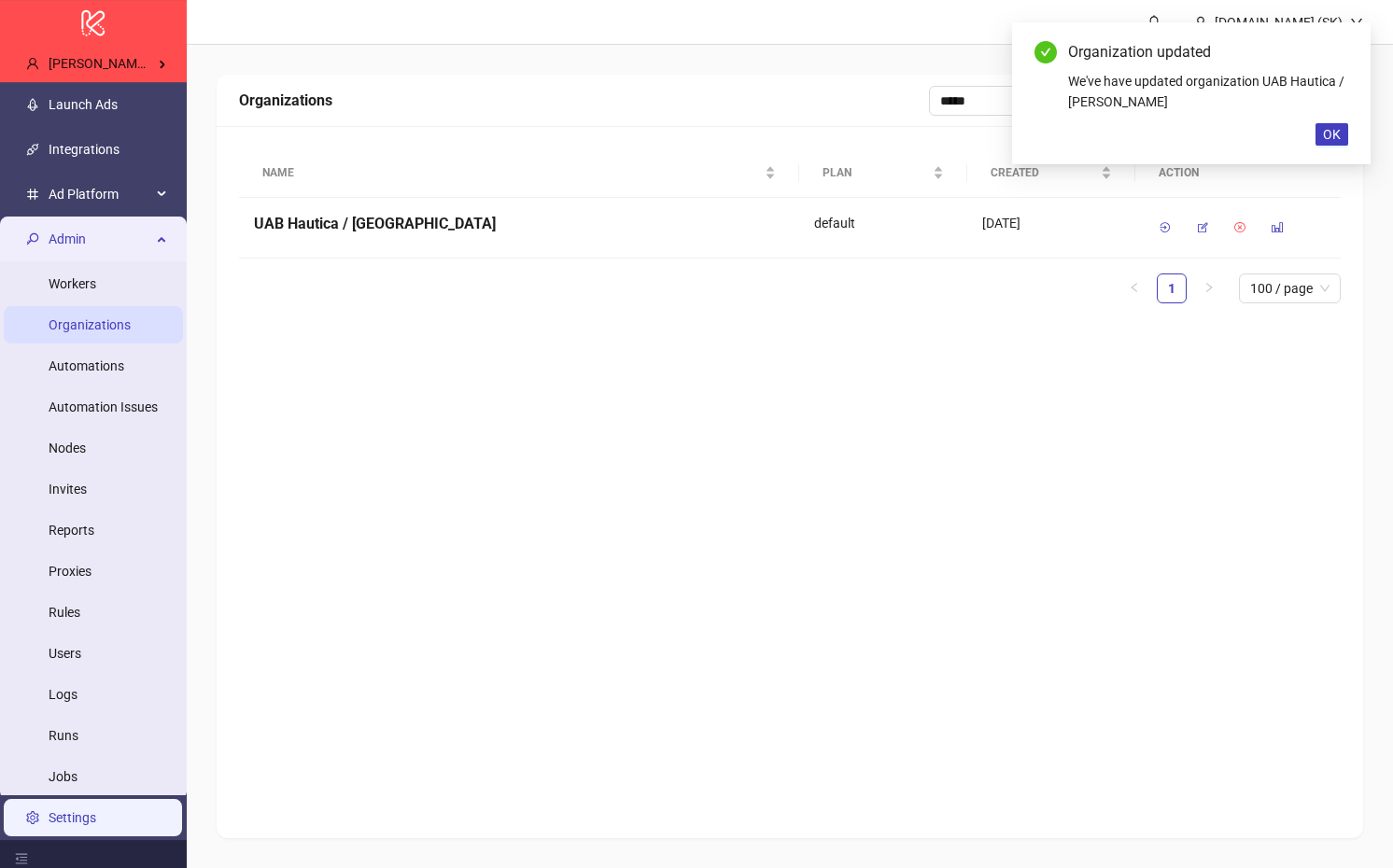click on "Settings" at bounding box center (72, 818) 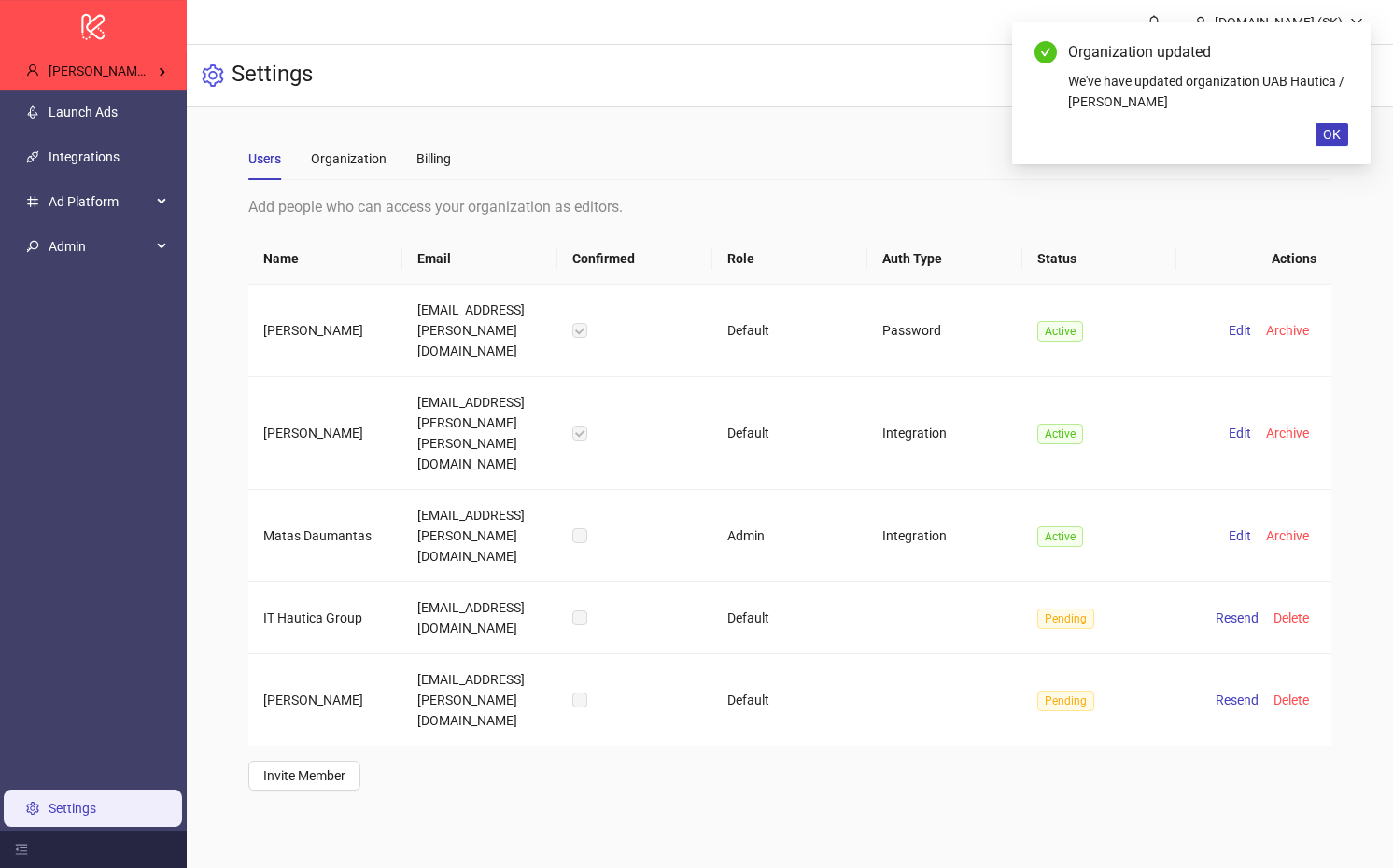 click on "Users Organization Billing" at bounding box center (790, 159) 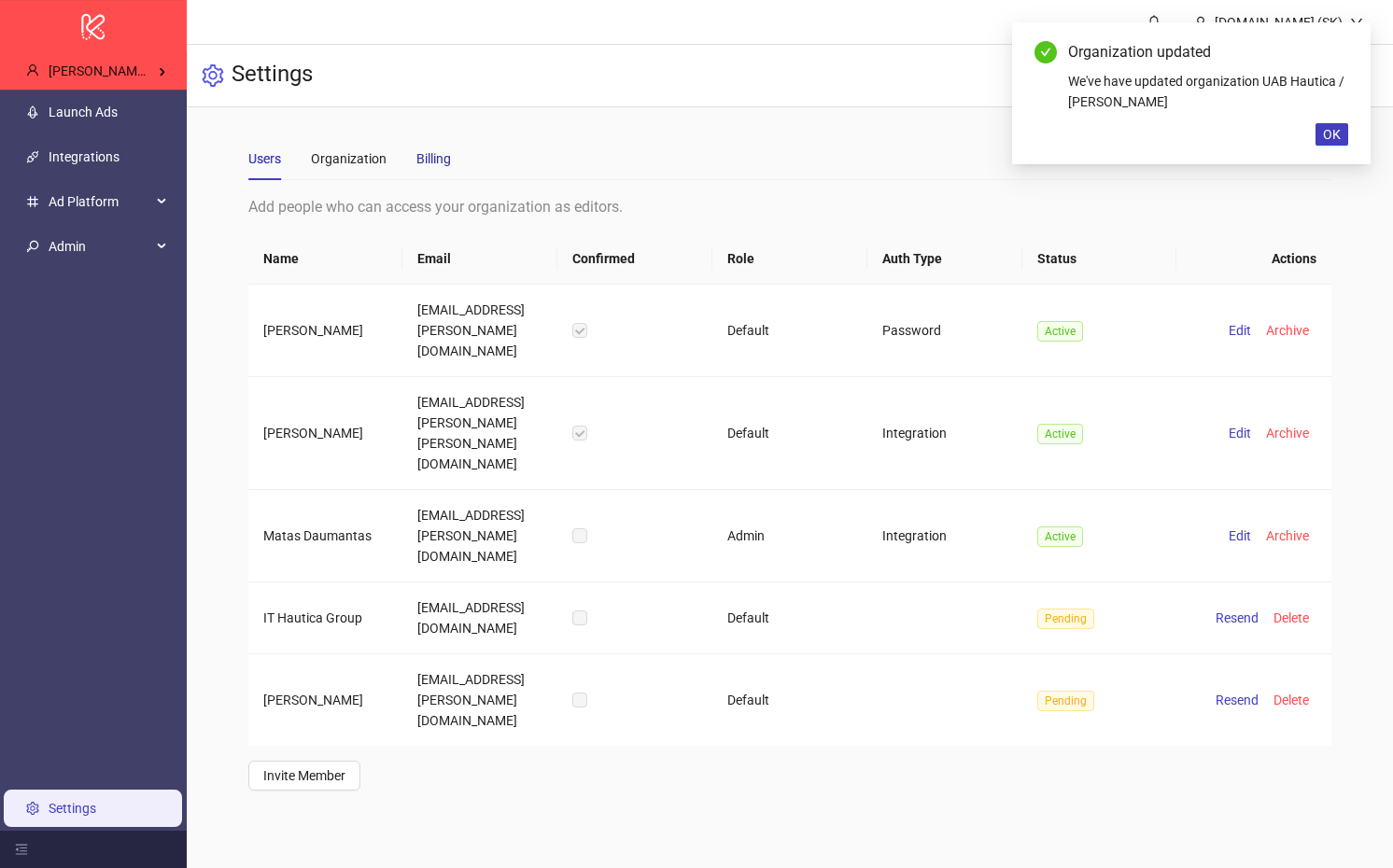 click on "Billing" at bounding box center [433, 159] 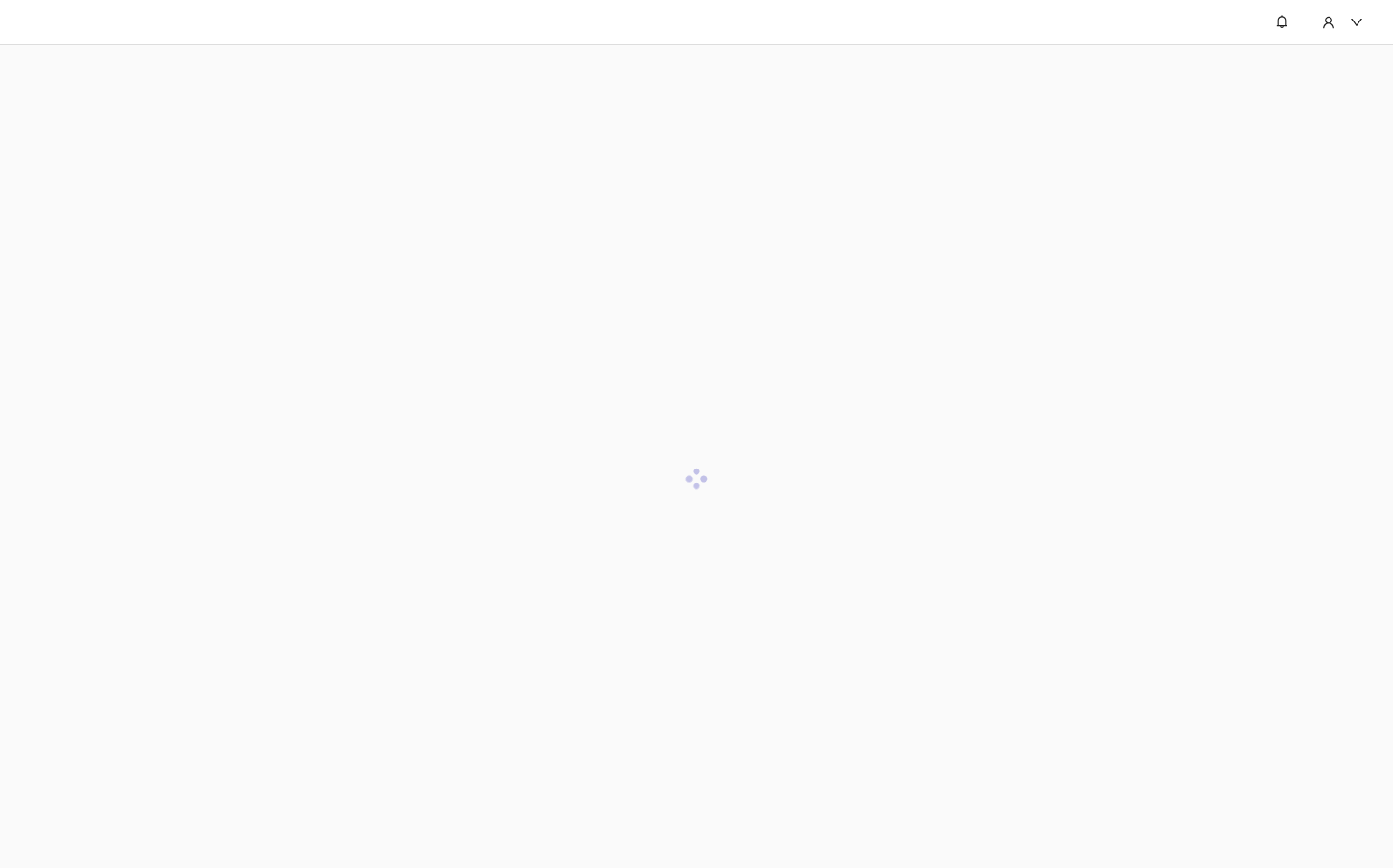 scroll, scrollTop: 0, scrollLeft: 0, axis: both 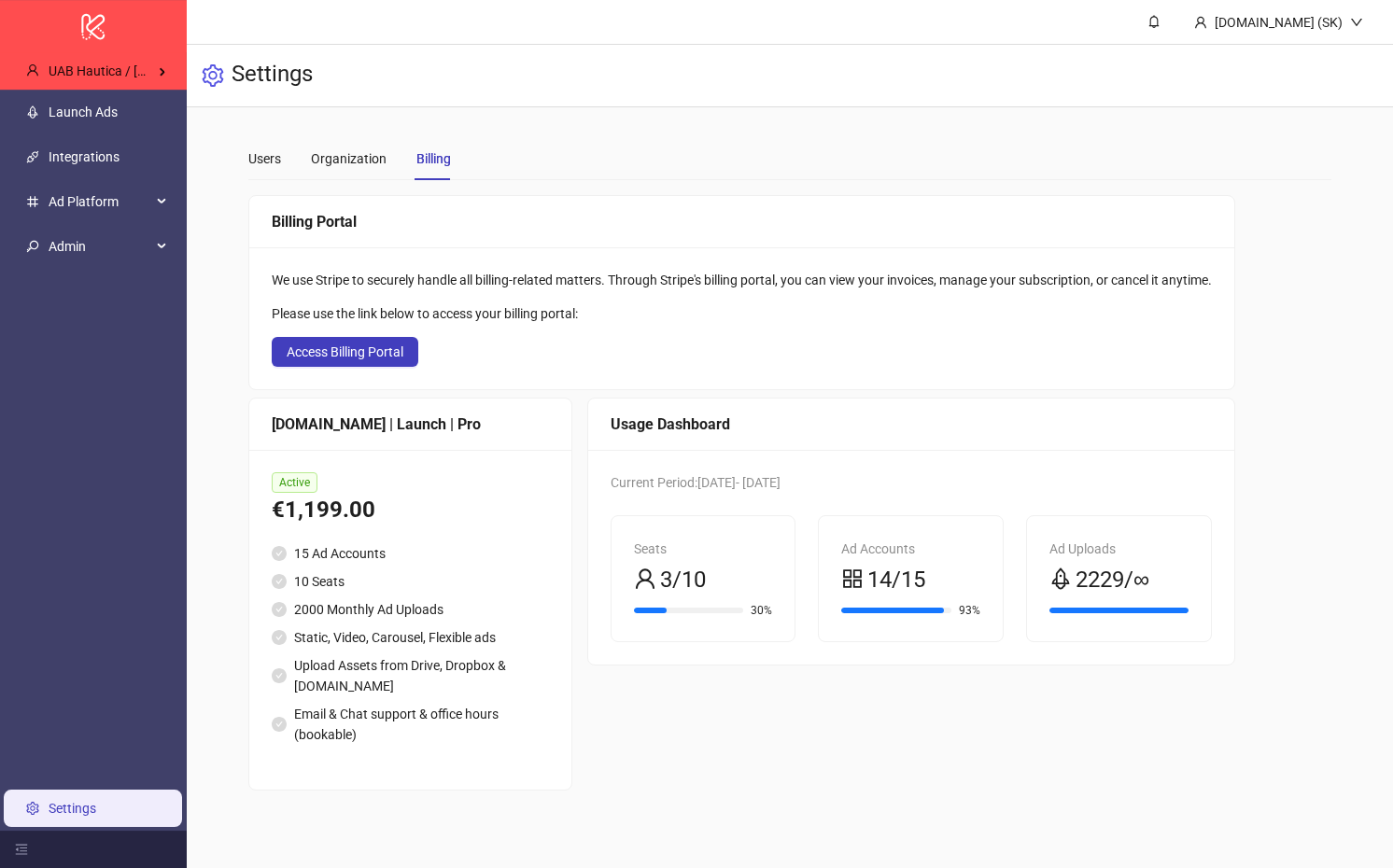 click on "Usage Dashboard Current Period:  2025-06-16  -   2025-07-16 Seats 3/10 30% Ad Accounts 14/15 93% Ad Uploads 2229/∞" at bounding box center [911, 594] 